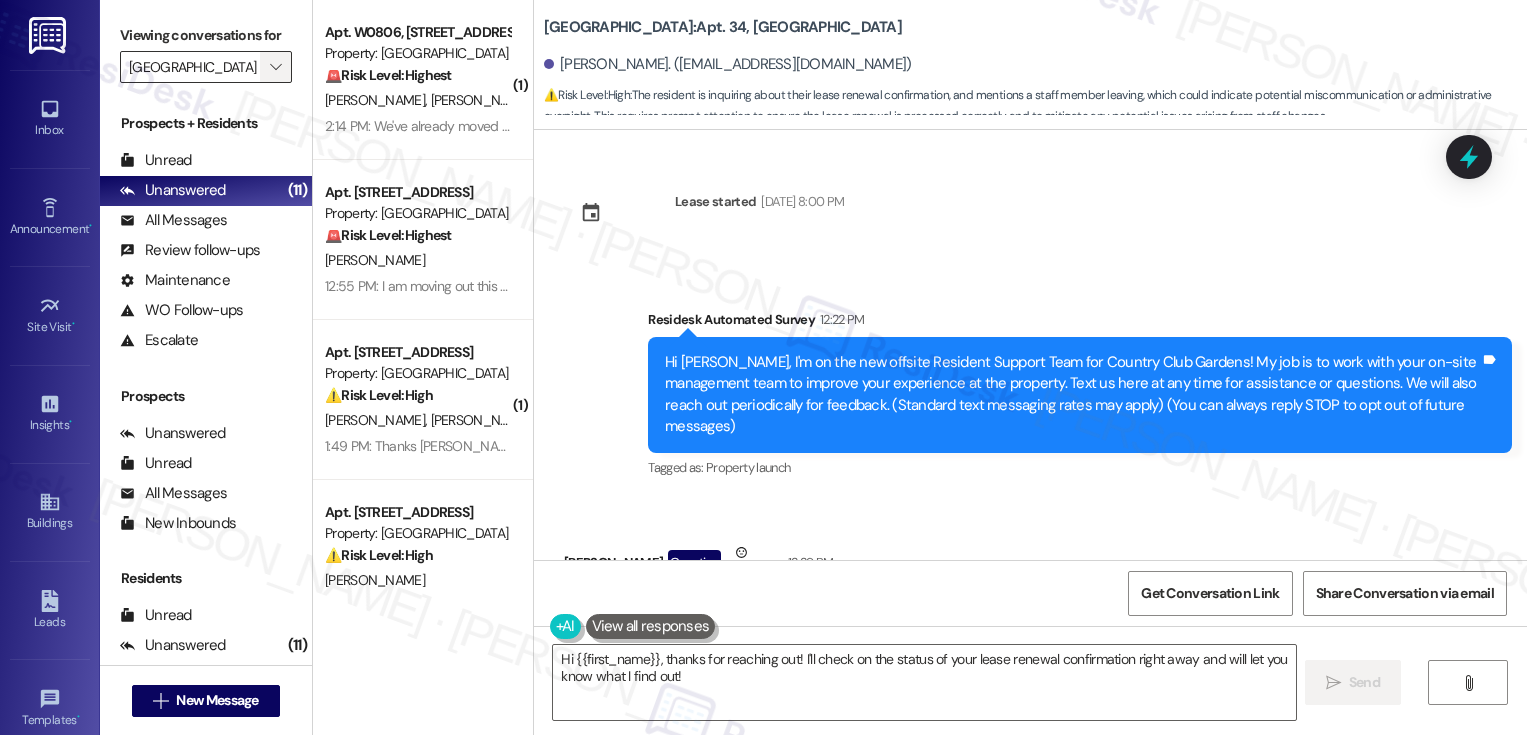scroll, scrollTop: 0, scrollLeft: 0, axis: both 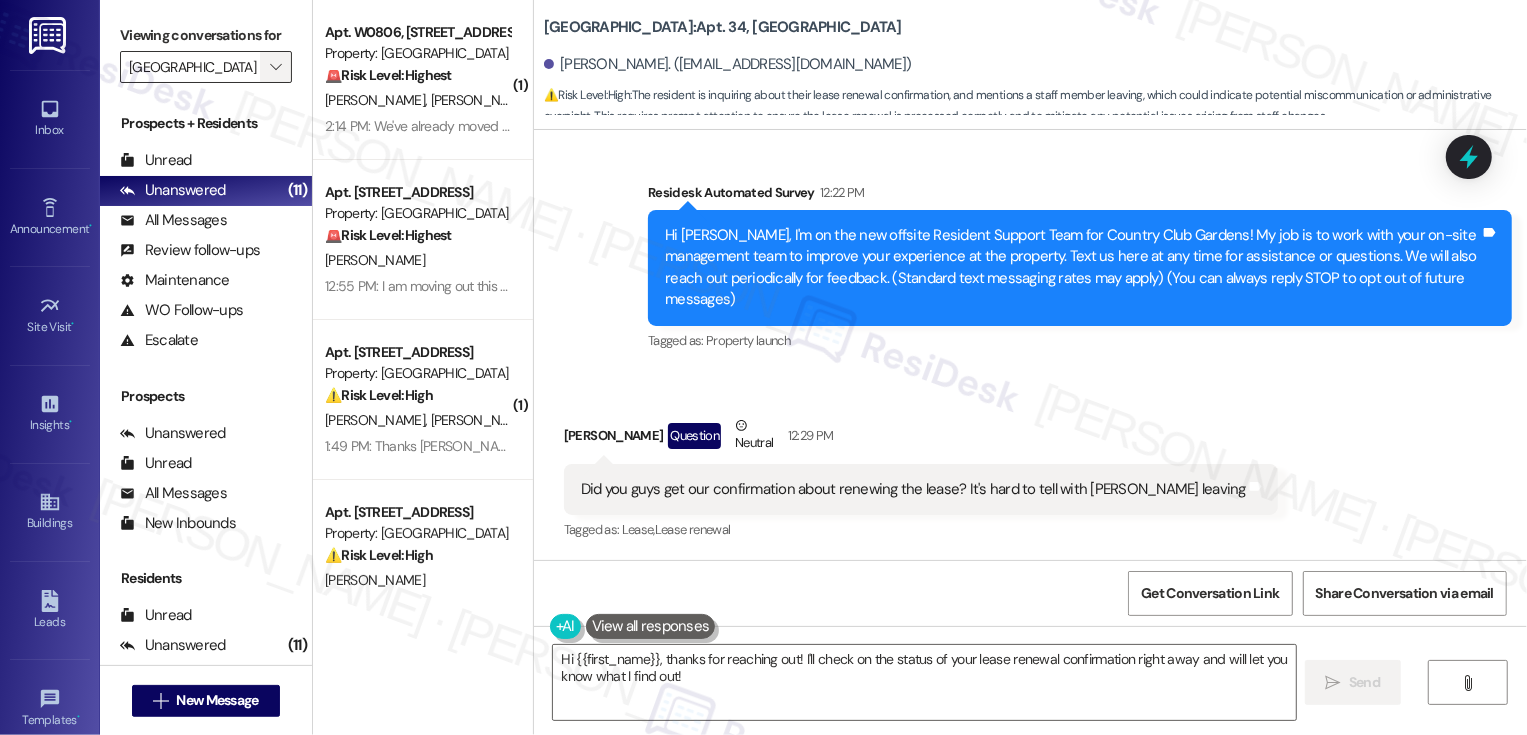 click on "" at bounding box center [276, 67] 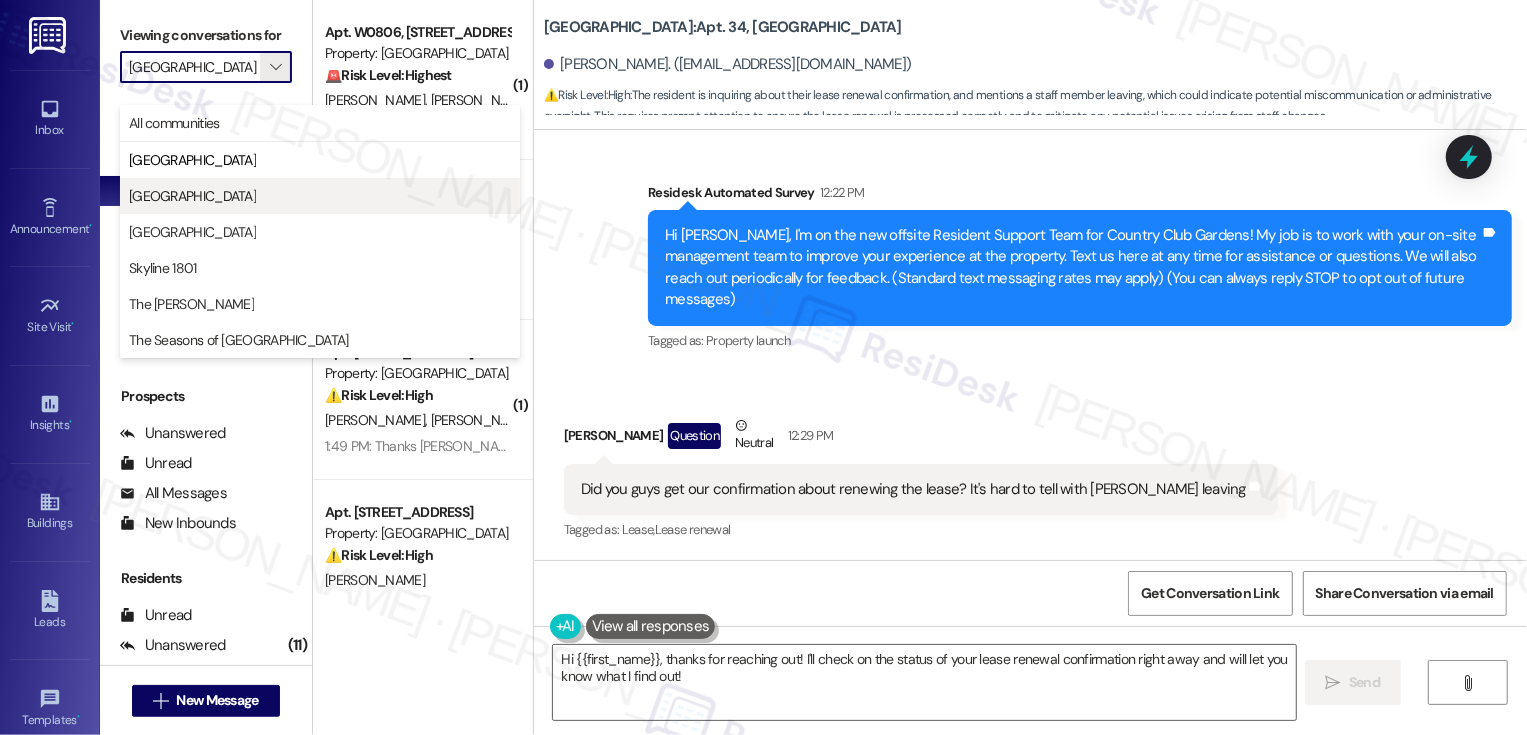 click on "[GEOGRAPHIC_DATA]" at bounding box center (320, 196) 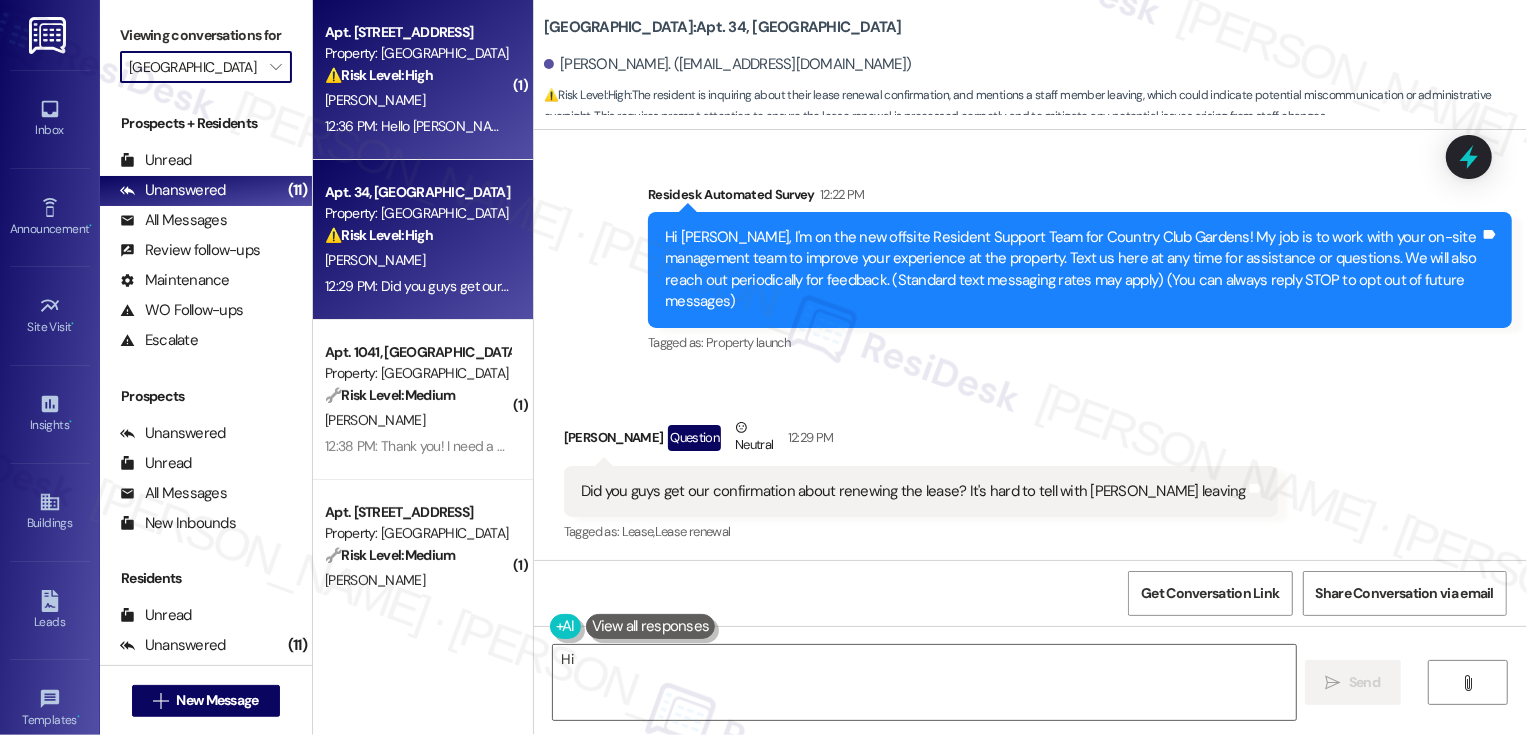 scroll, scrollTop: 126, scrollLeft: 0, axis: vertical 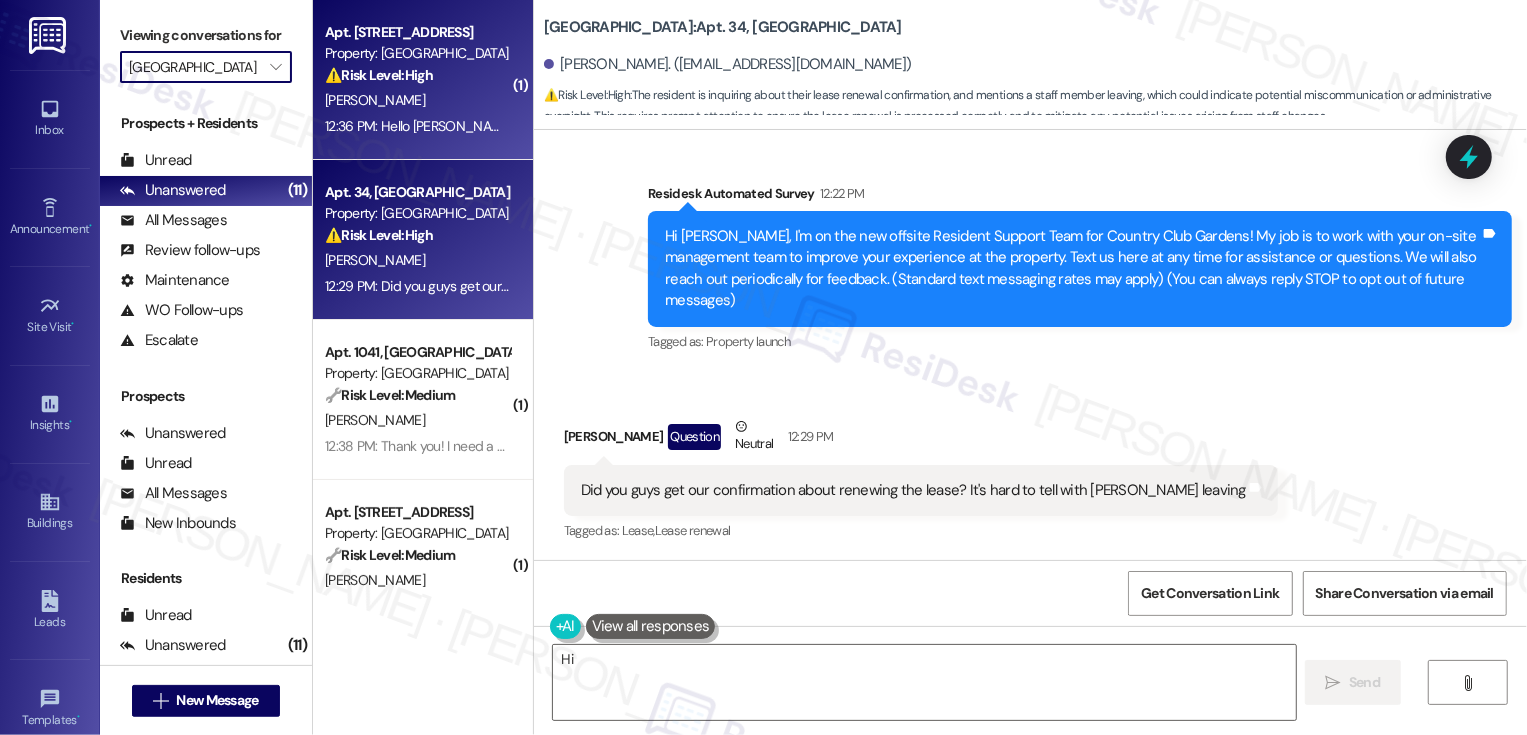 click on "12:36 PM: Hello [PERSON_NAME]! I actually do need assistance. I was told I would be receiving credit to be used to pay rent as part of the special when I signed my lease. Can you help make sure this credit is in my account? I have been unable to locate it. Thanks!  12:36 PM: Hello [PERSON_NAME]! I actually do need assistance. I was told I would be receiving credit to be used to pay rent as part of the special when I signed my lease. Can you help make sure this credit is in my account? I have been unable to locate it. Thanks!" at bounding box center [1083, 126] 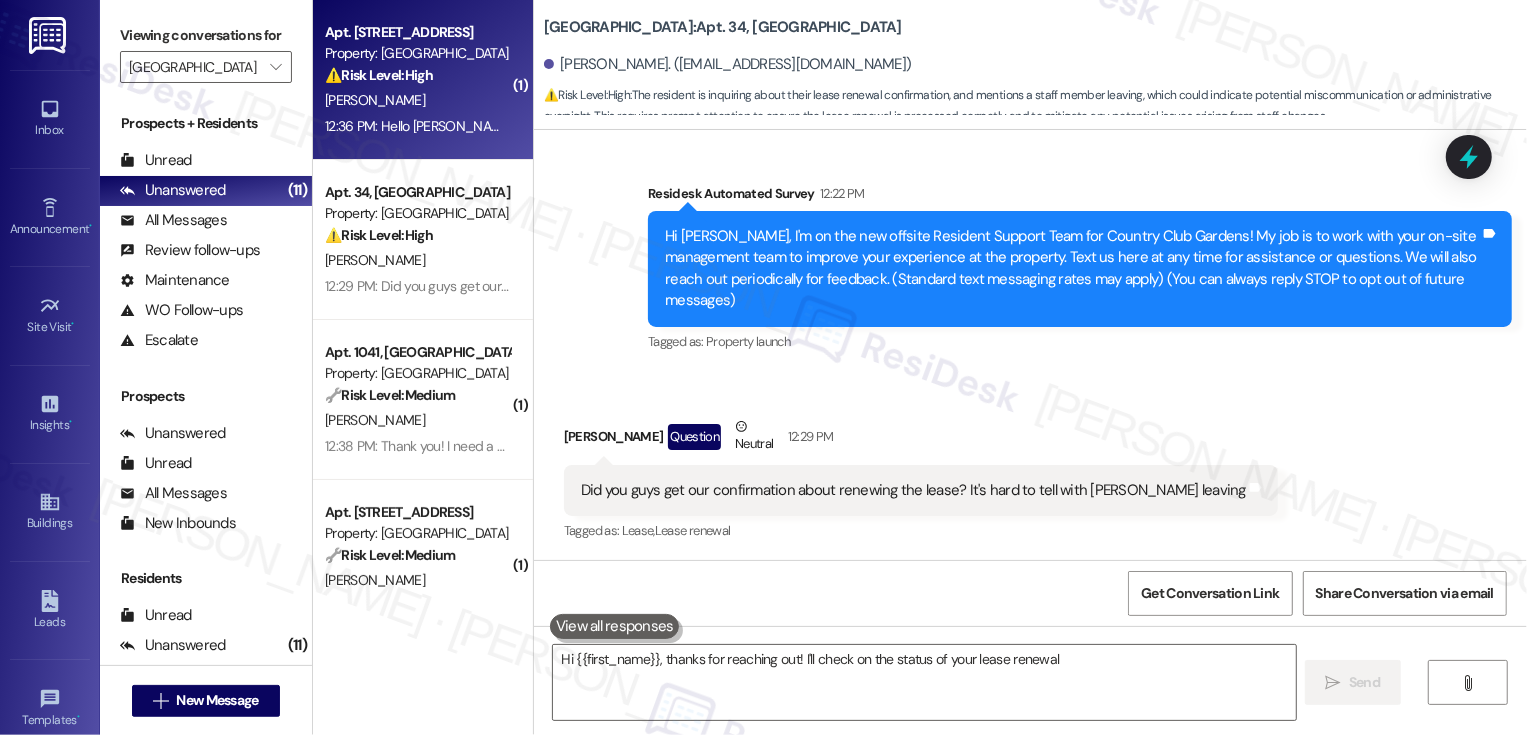 click on "12:36 PM: Hello [PERSON_NAME]! I actually do need assistance. I was told I would be receiving credit to be used to pay rent as part of the special when I signed my lease. Can you help make sure this credit is in my account? I have been unable to locate it. Thanks!  12:36 PM: Hello [PERSON_NAME]! I actually do need assistance. I was told I would be receiving credit to be used to pay rent as part of the special when I signed my lease. Can you help make sure this credit is in my account? I have been unable to locate it. Thanks!" at bounding box center [1083, 126] 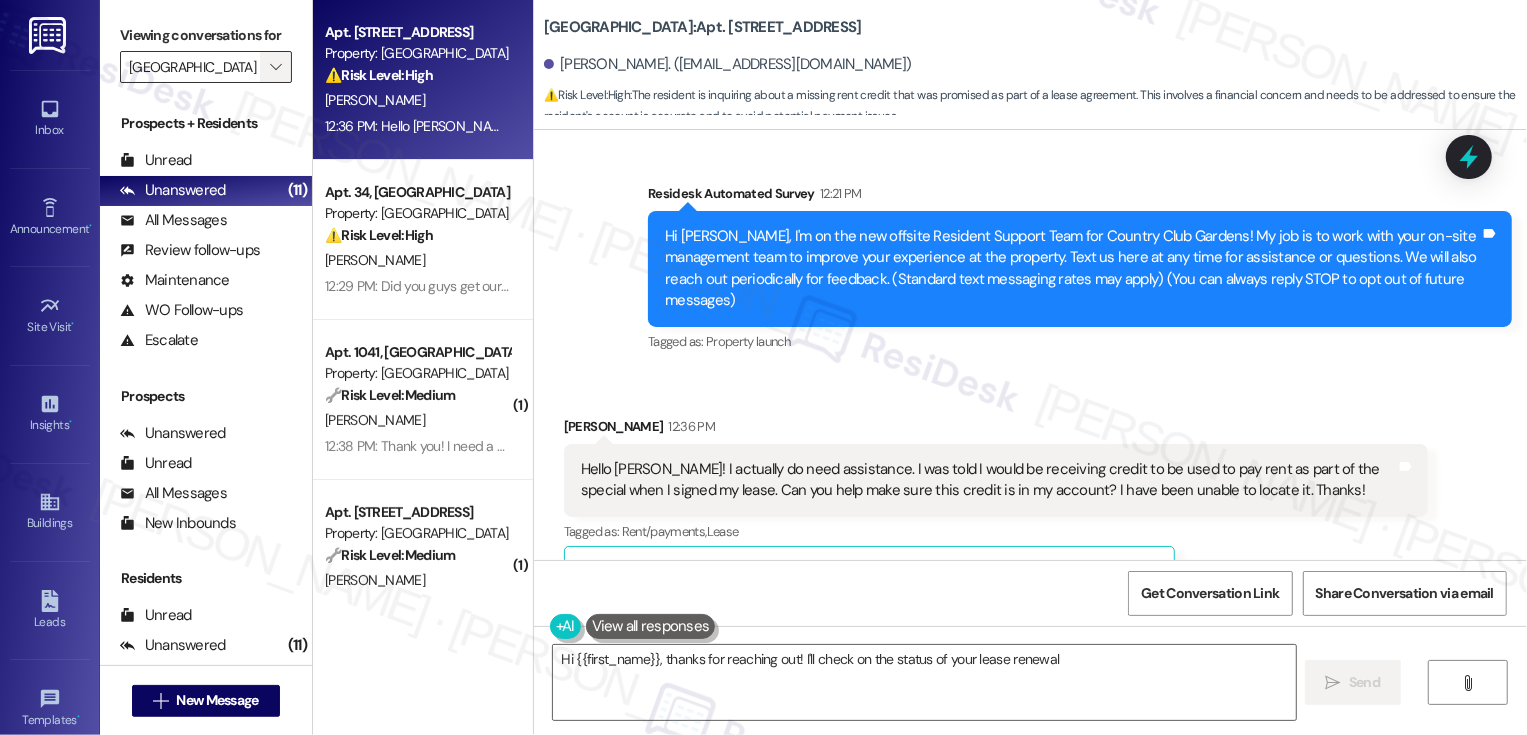 click on "" at bounding box center [275, 67] 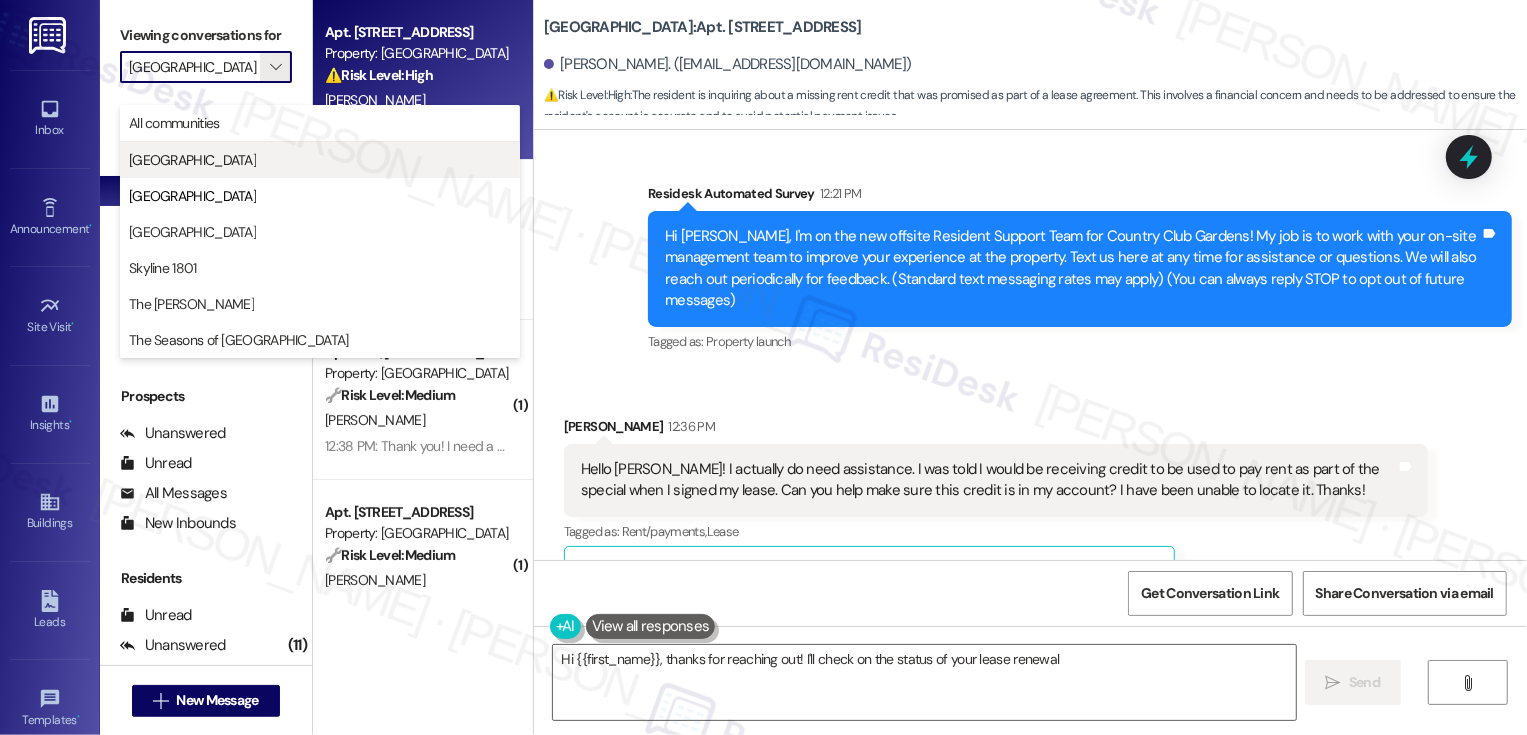 click on "[GEOGRAPHIC_DATA]" at bounding box center [320, 160] 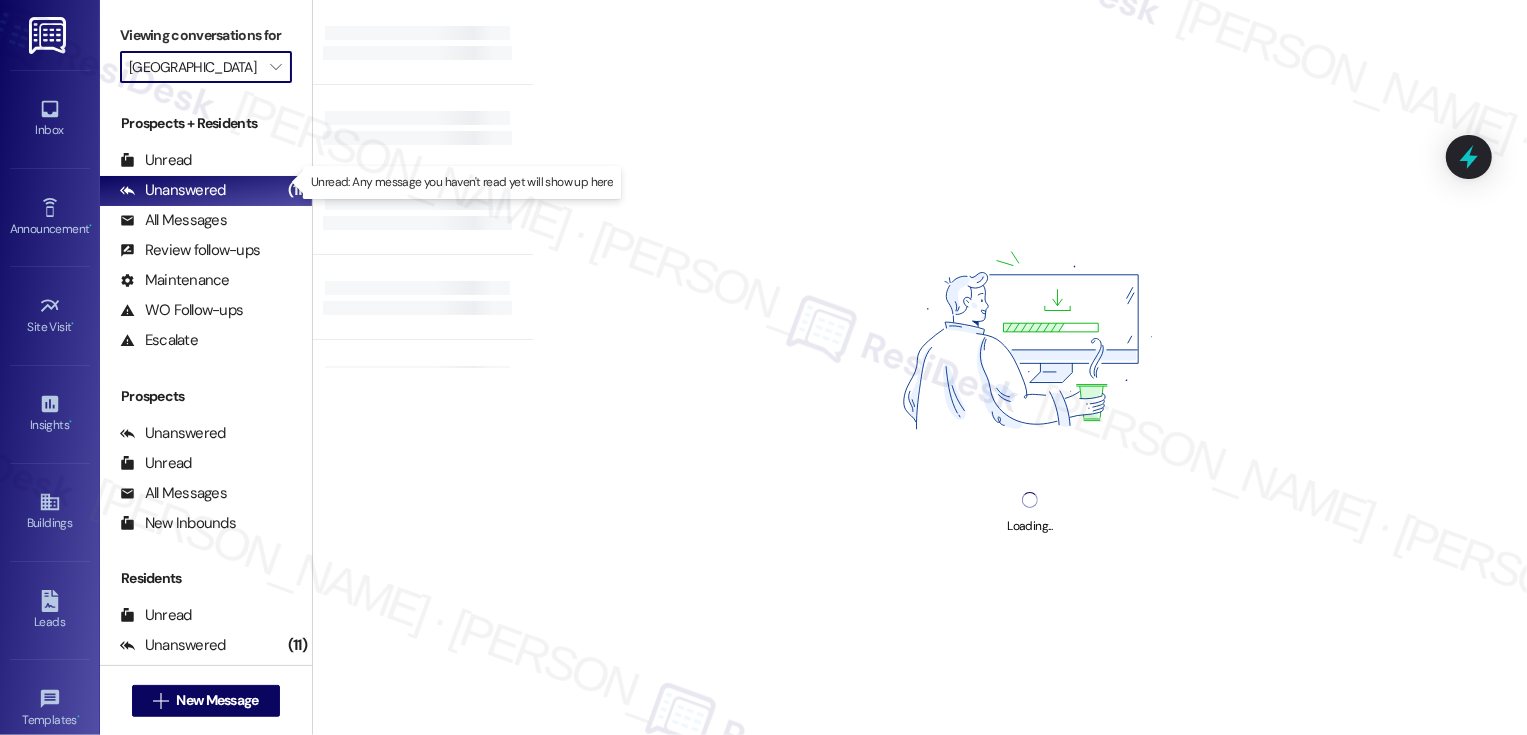 scroll, scrollTop: 0, scrollLeft: 0, axis: both 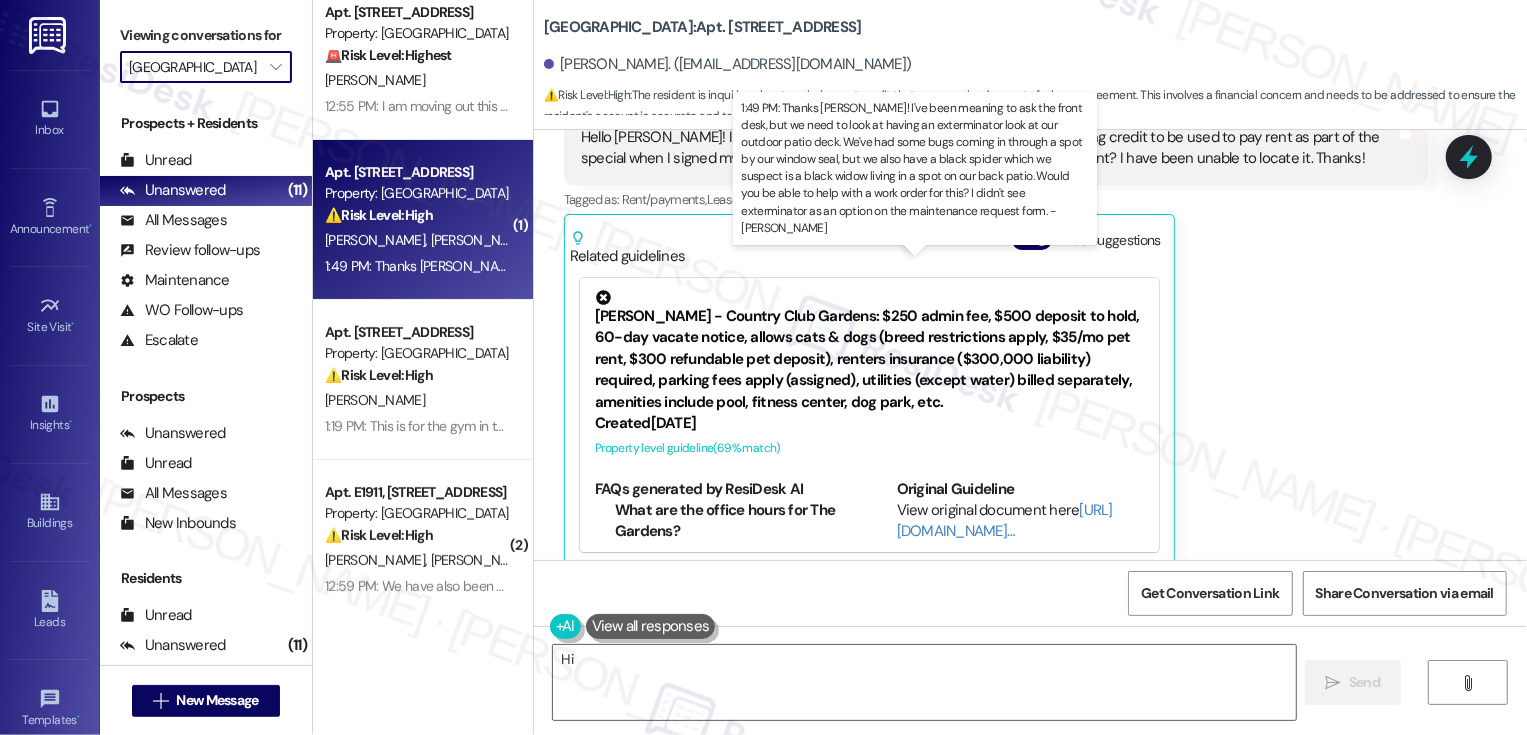 click on "1:49 PM: Thanks [PERSON_NAME]! I've been meaning to ask the front desk, but we need to look at having an exterminator look at our outdoor patio deck. We've had some bugs coming in through a spot by our window seal, but we also have a black spider which we suspect is a black widow living in a spot on our back patio. Would you be able to help with a work order for this? I didn't see exterminator as an option on the maintenance request form.
-[PERSON_NAME] 1:49 PM: Thanks [PERSON_NAME]! I've been meaning to ask the front desk, but we need to look at having an exterminator look at our outdoor patio deck. We've had some bugs coming in through a spot by our window seal, but we also have a black spider which we suspect is a black widow living in a spot on our back patio. Would you be able to help with a work order for this? I didn't see exterminator as an option on the maintenance request form.
-[PERSON_NAME]" at bounding box center (1675, 266) 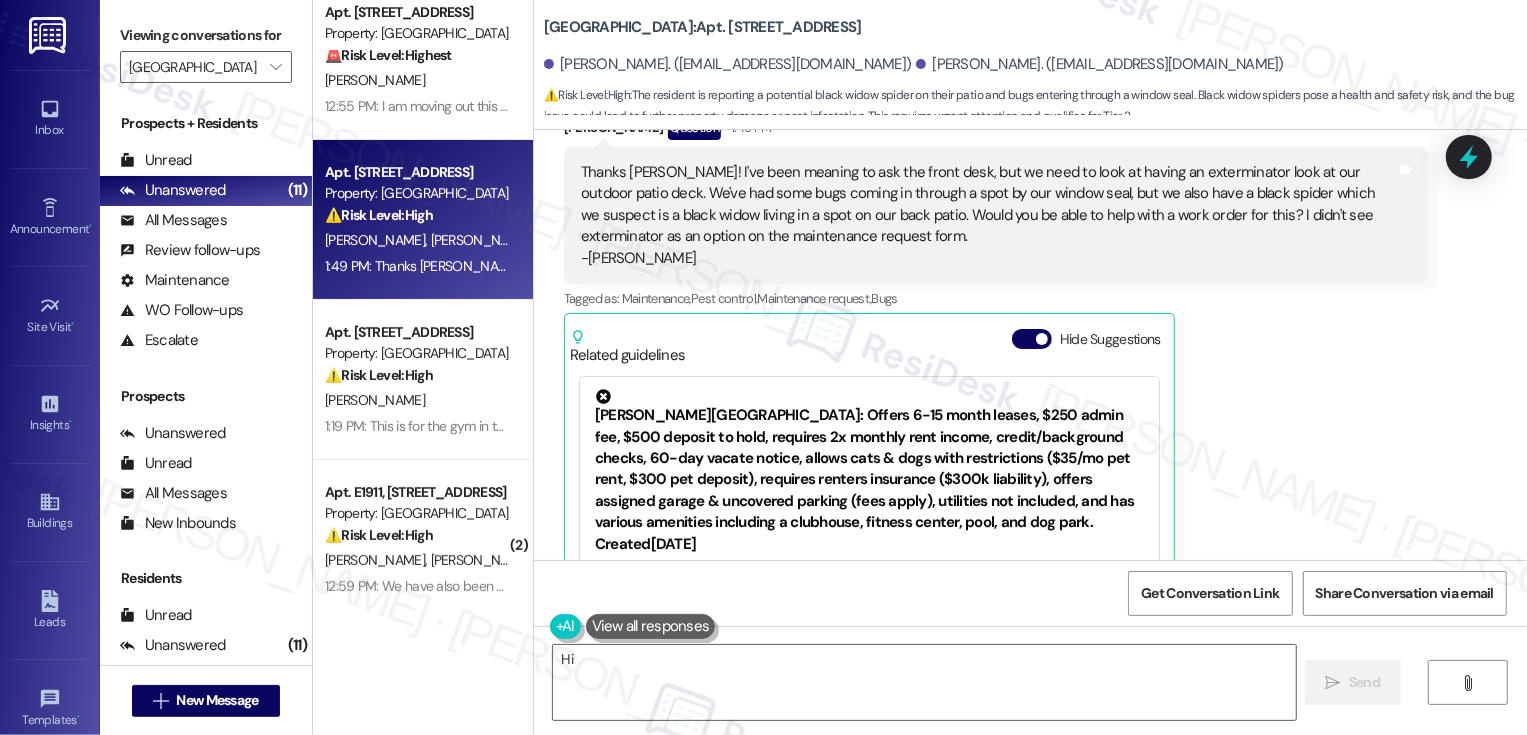 scroll, scrollTop: 426, scrollLeft: 0, axis: vertical 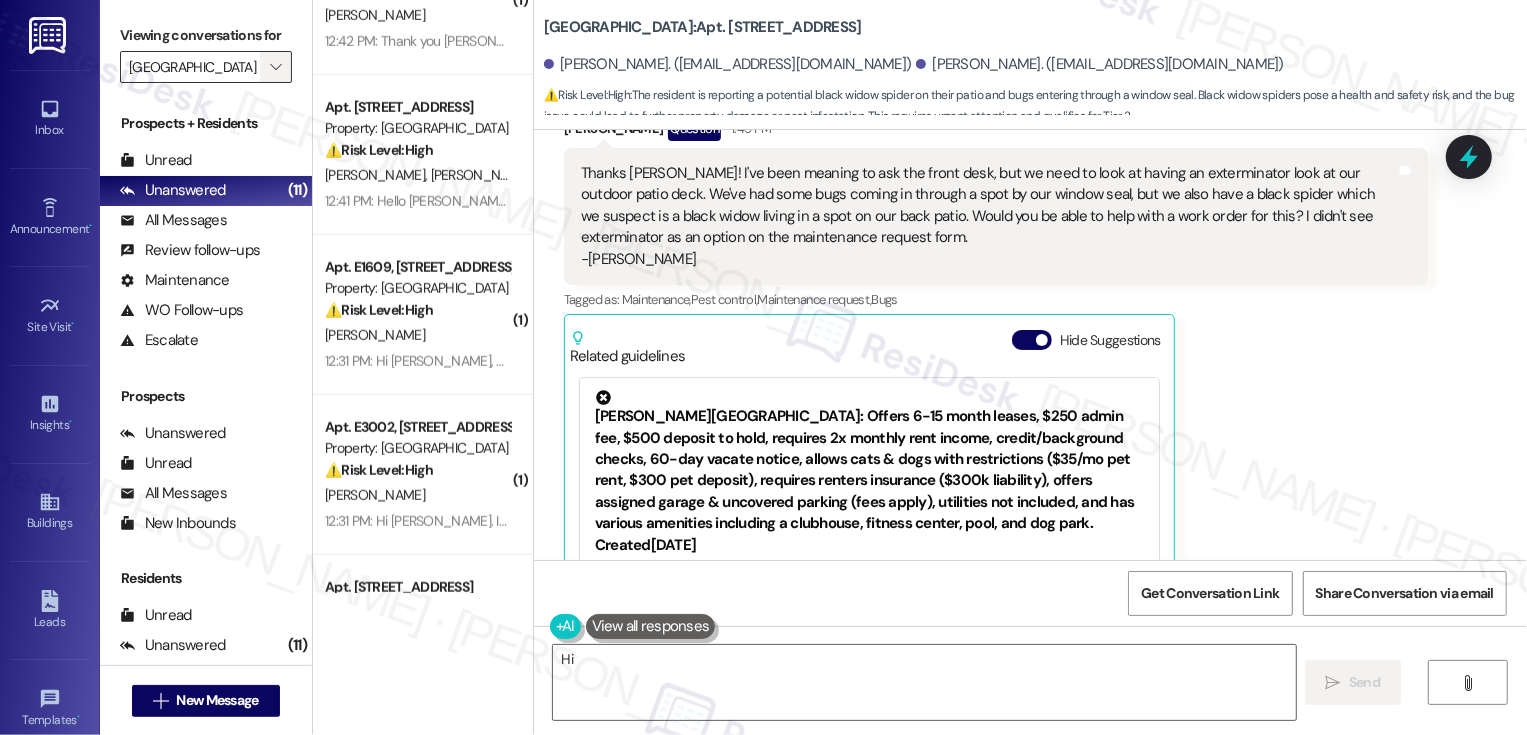 click on "" at bounding box center (275, 67) 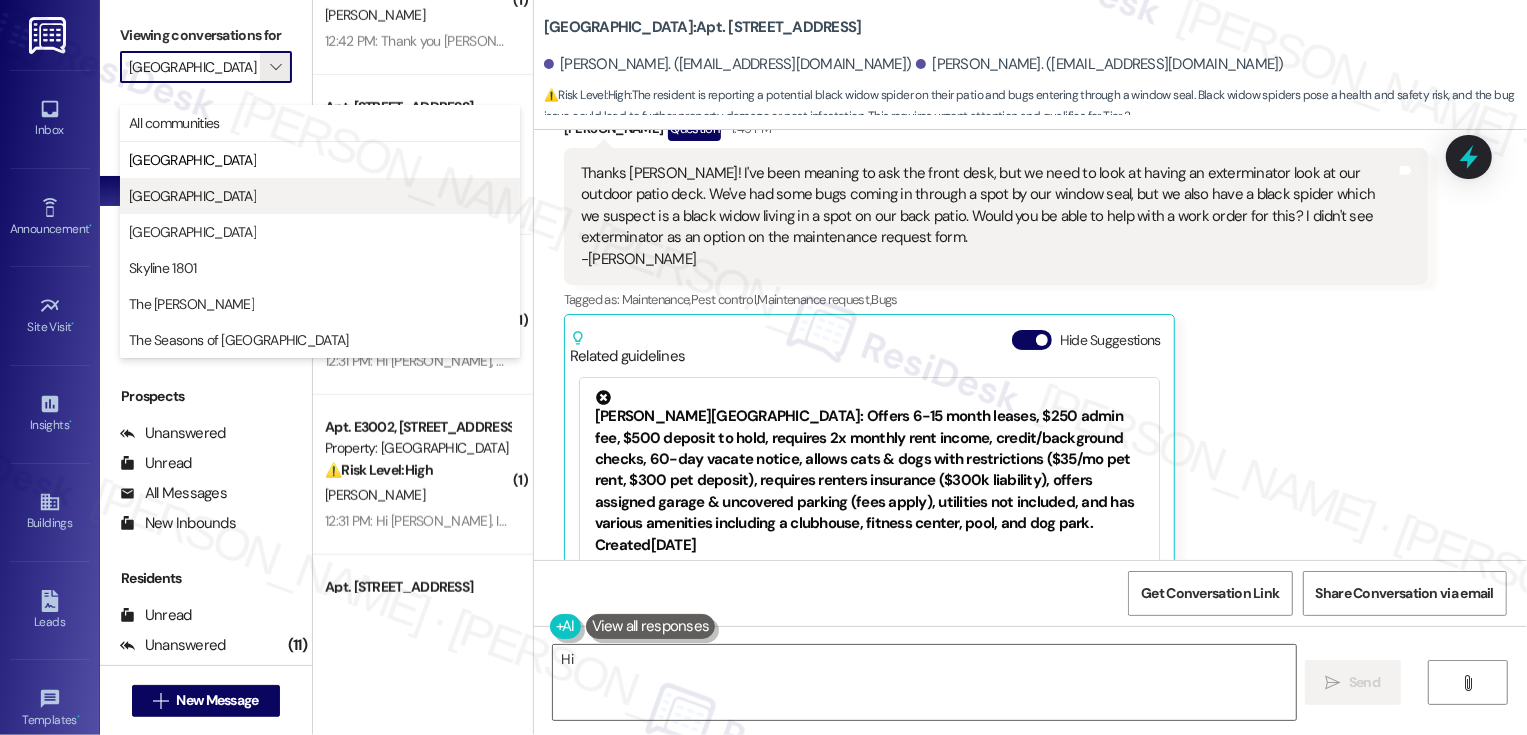 click on "[GEOGRAPHIC_DATA]" at bounding box center [320, 196] 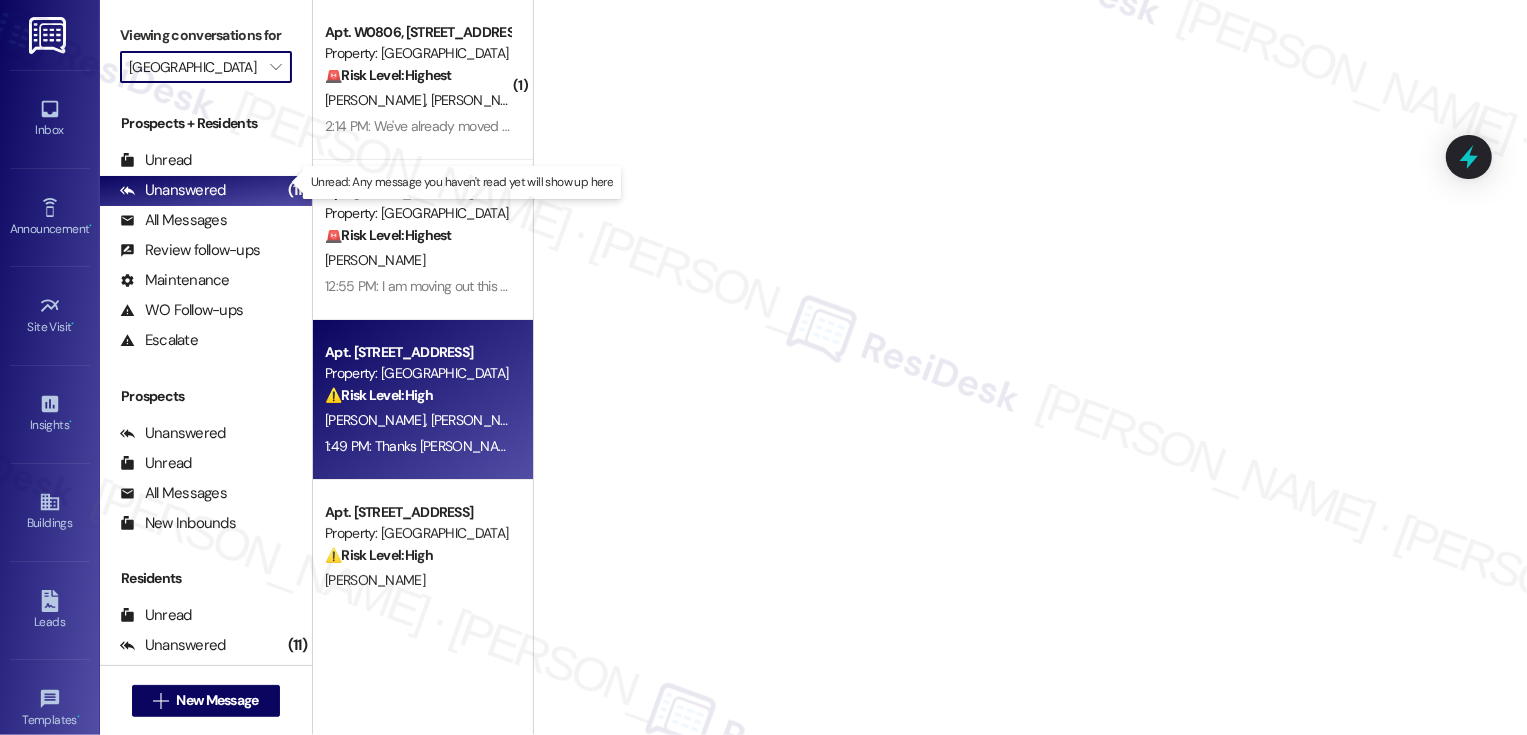 type on "[GEOGRAPHIC_DATA]" 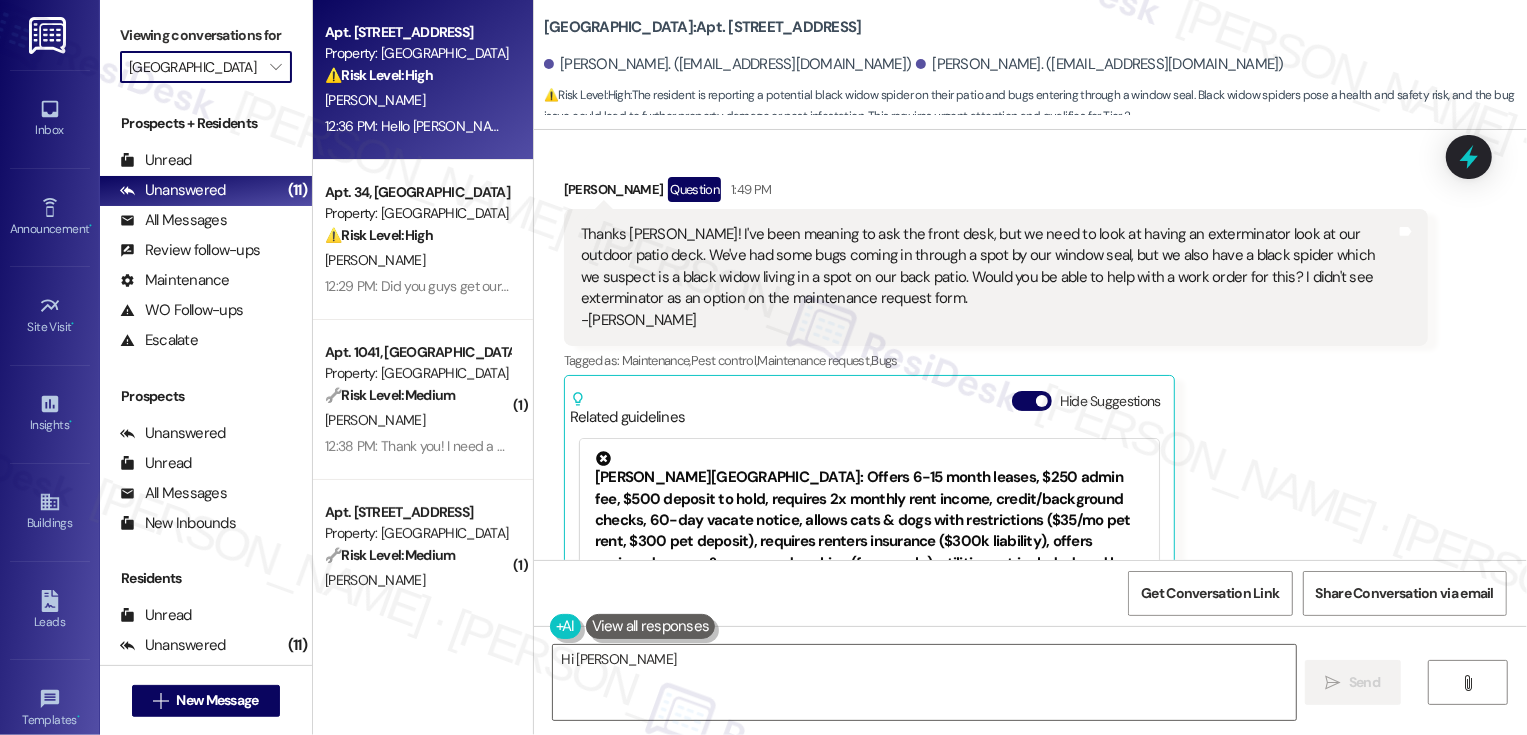 click on "[PERSON_NAME]" at bounding box center (417, 100) 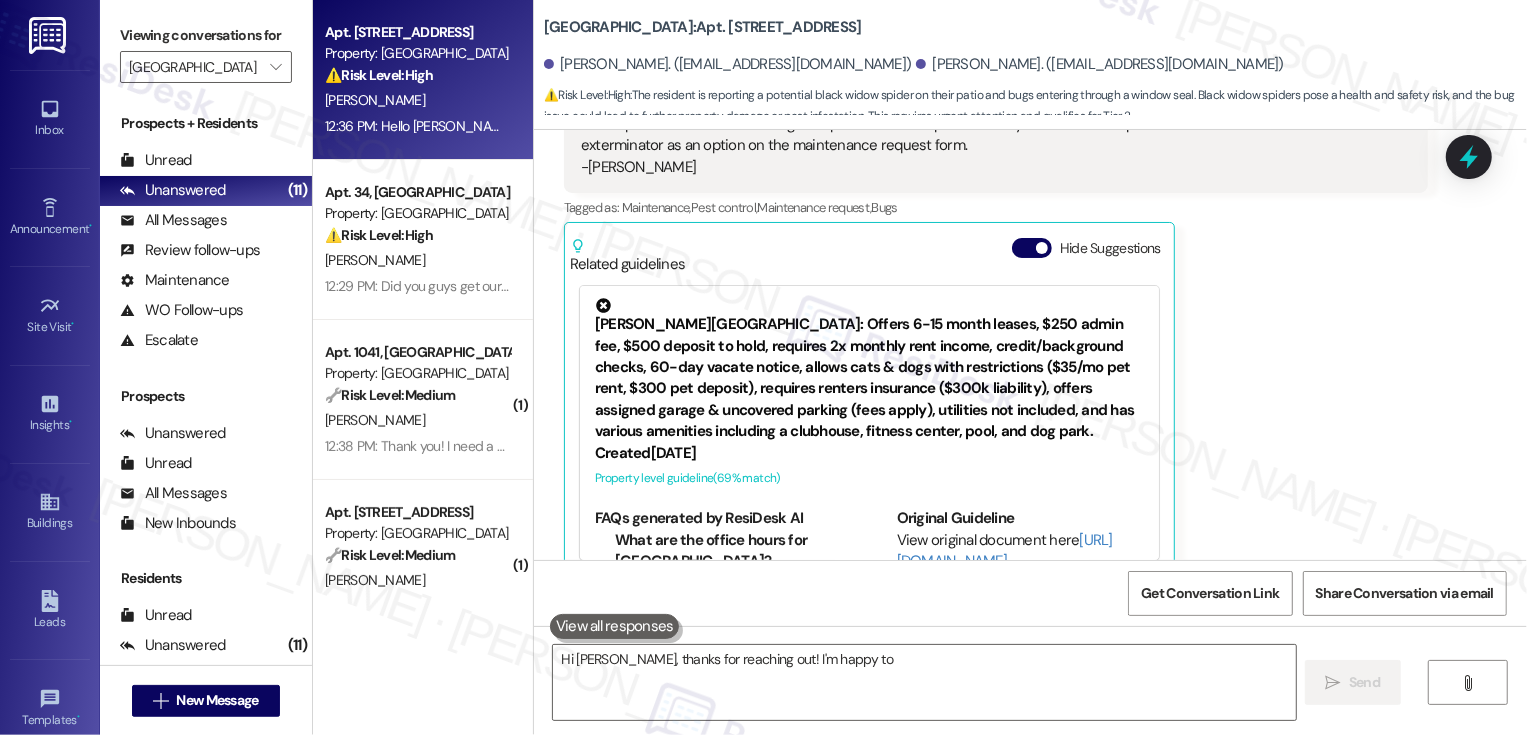scroll, scrollTop: 526, scrollLeft: 0, axis: vertical 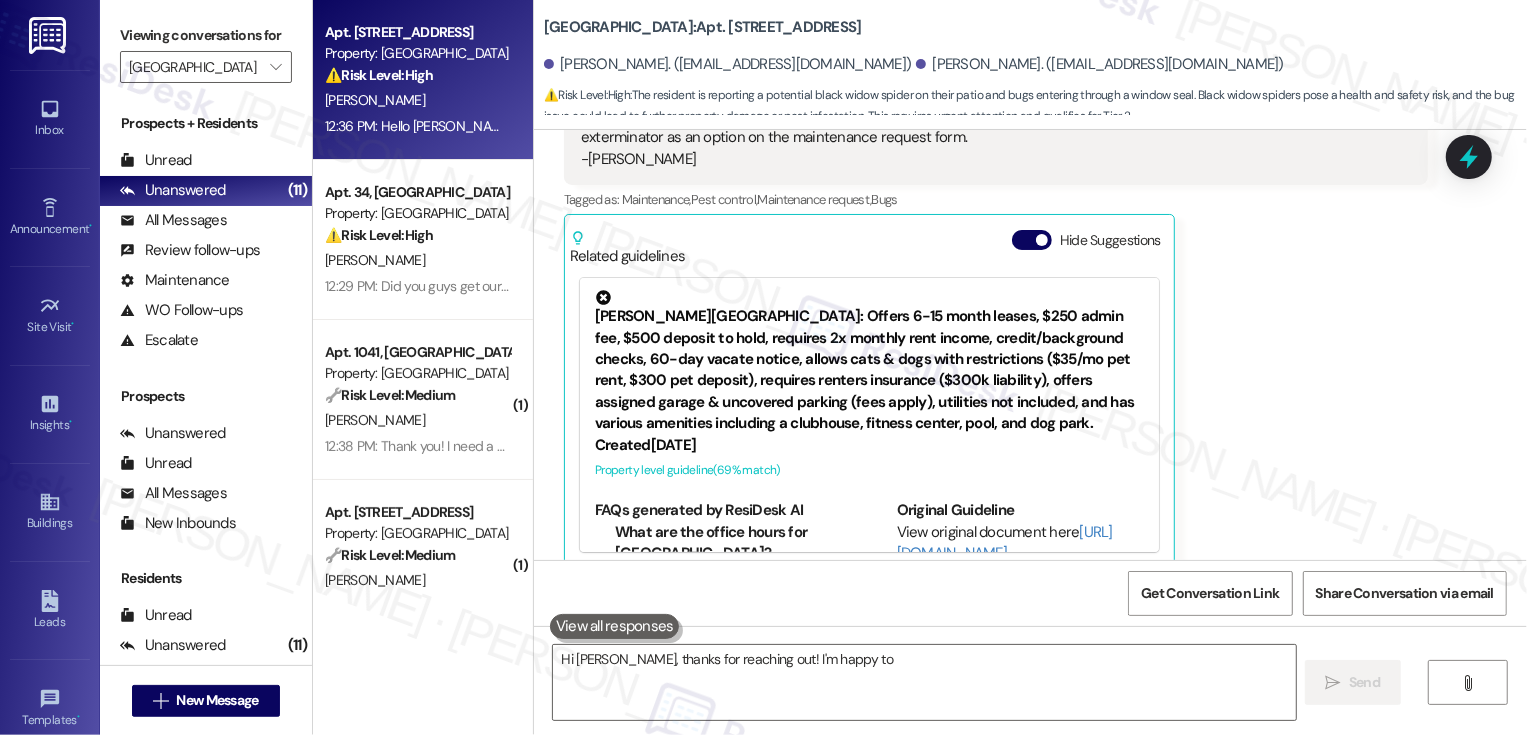 click on "[PERSON_NAME]" at bounding box center (417, 100) 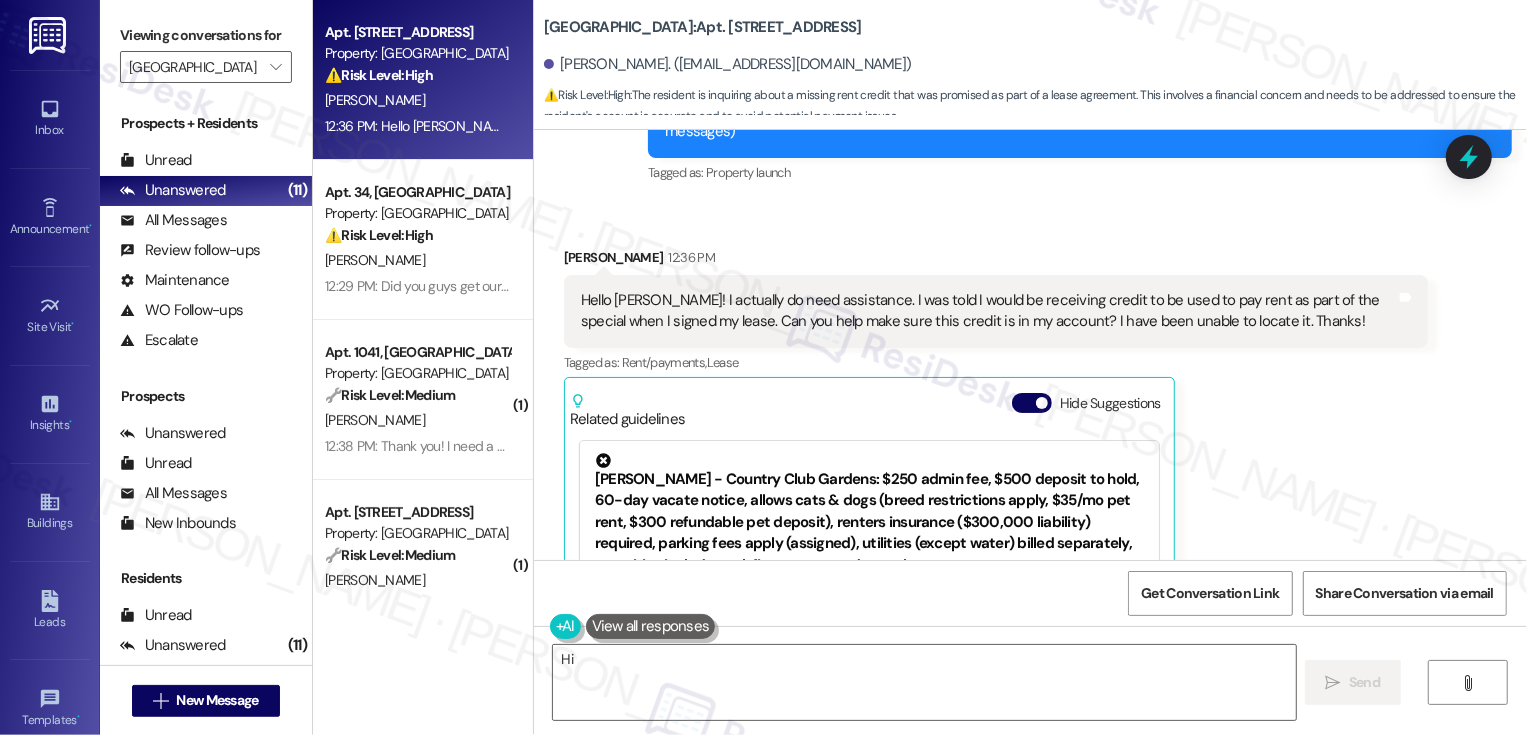 scroll, scrollTop: 292, scrollLeft: 0, axis: vertical 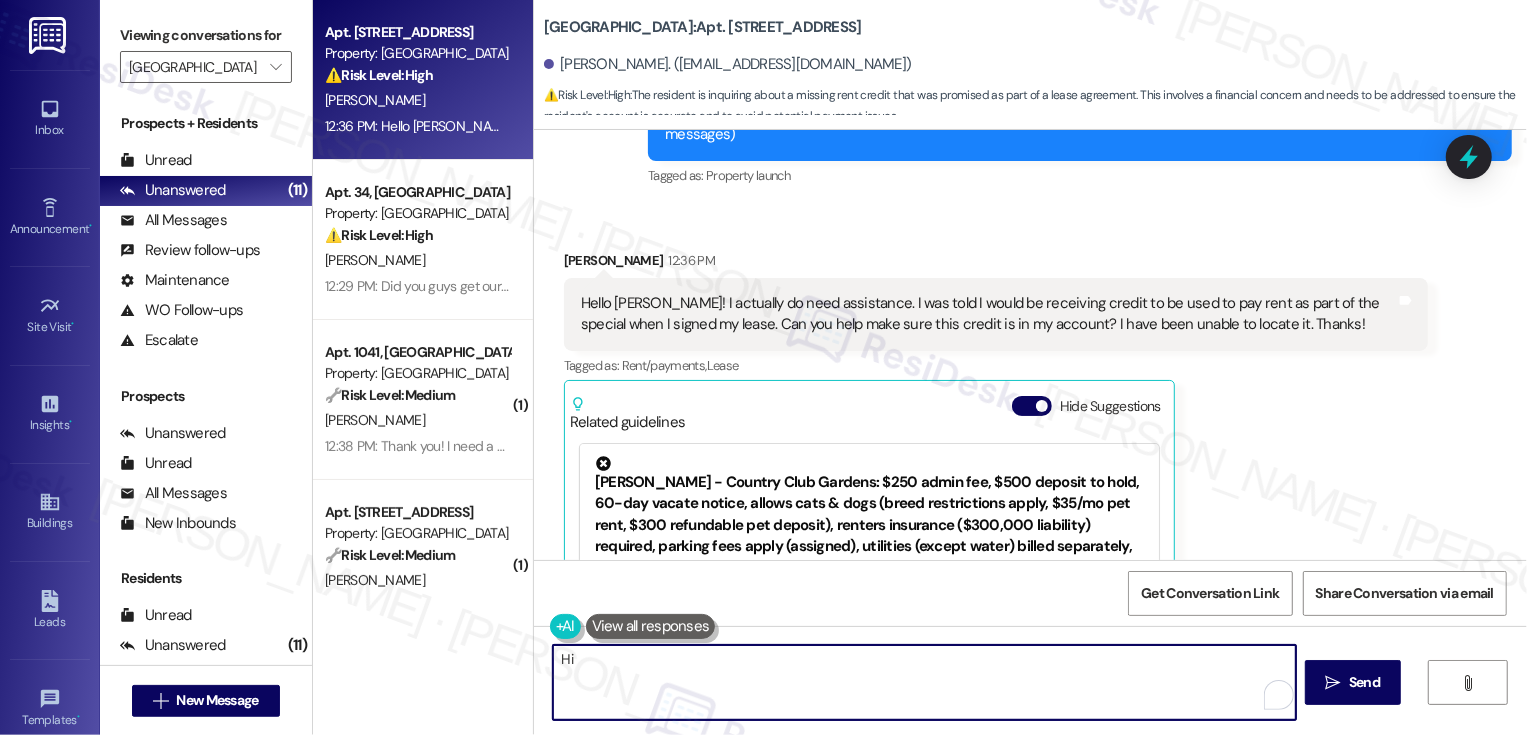 drag, startPoint x: 650, startPoint y: 658, endPoint x: 695, endPoint y: 662, distance: 45.17743 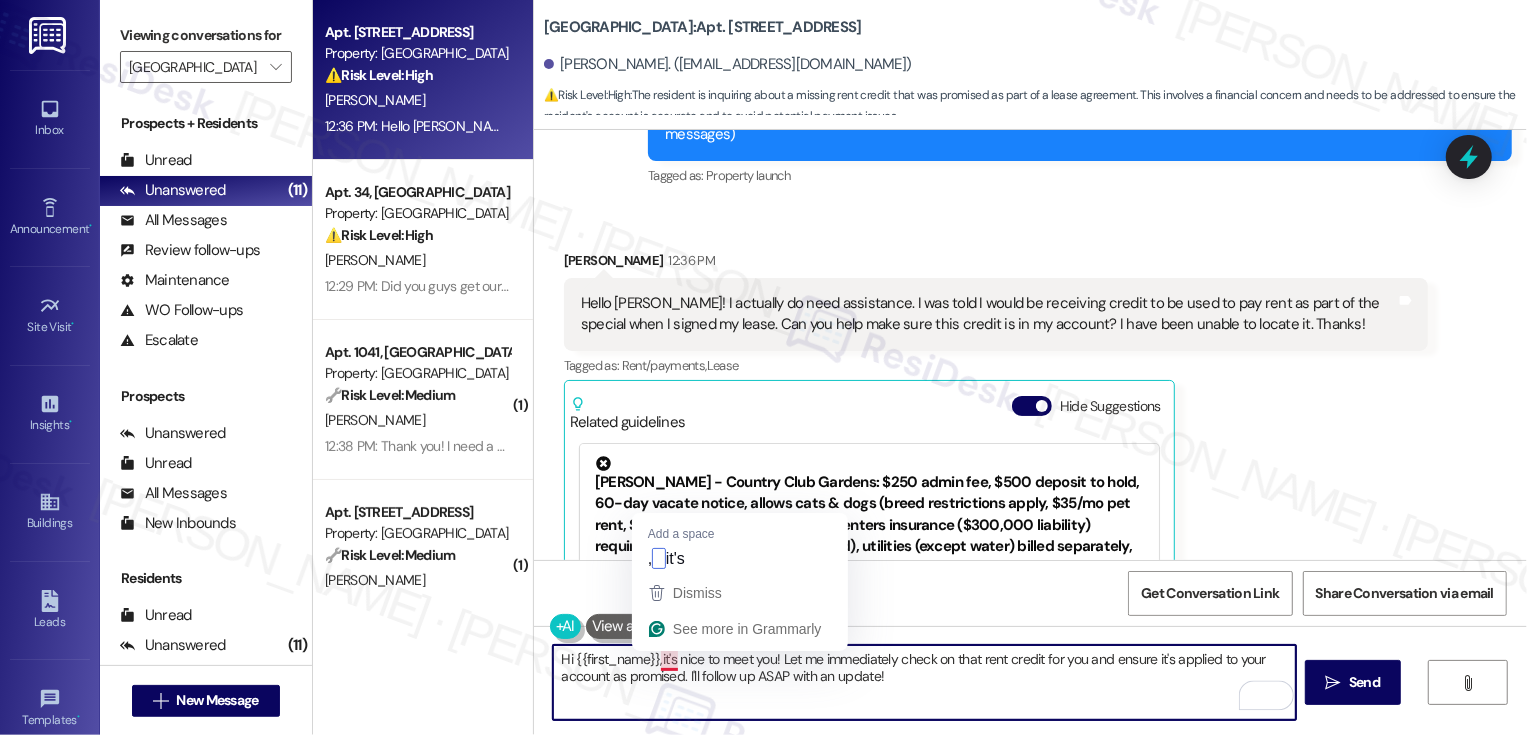 click on "Hi {{first_name}},it's nice to meet you! Let me immediately check on that rent credit for you and ensure it's applied to your account as promised. I'll follow up ASAP with an update!" at bounding box center (924, 682) 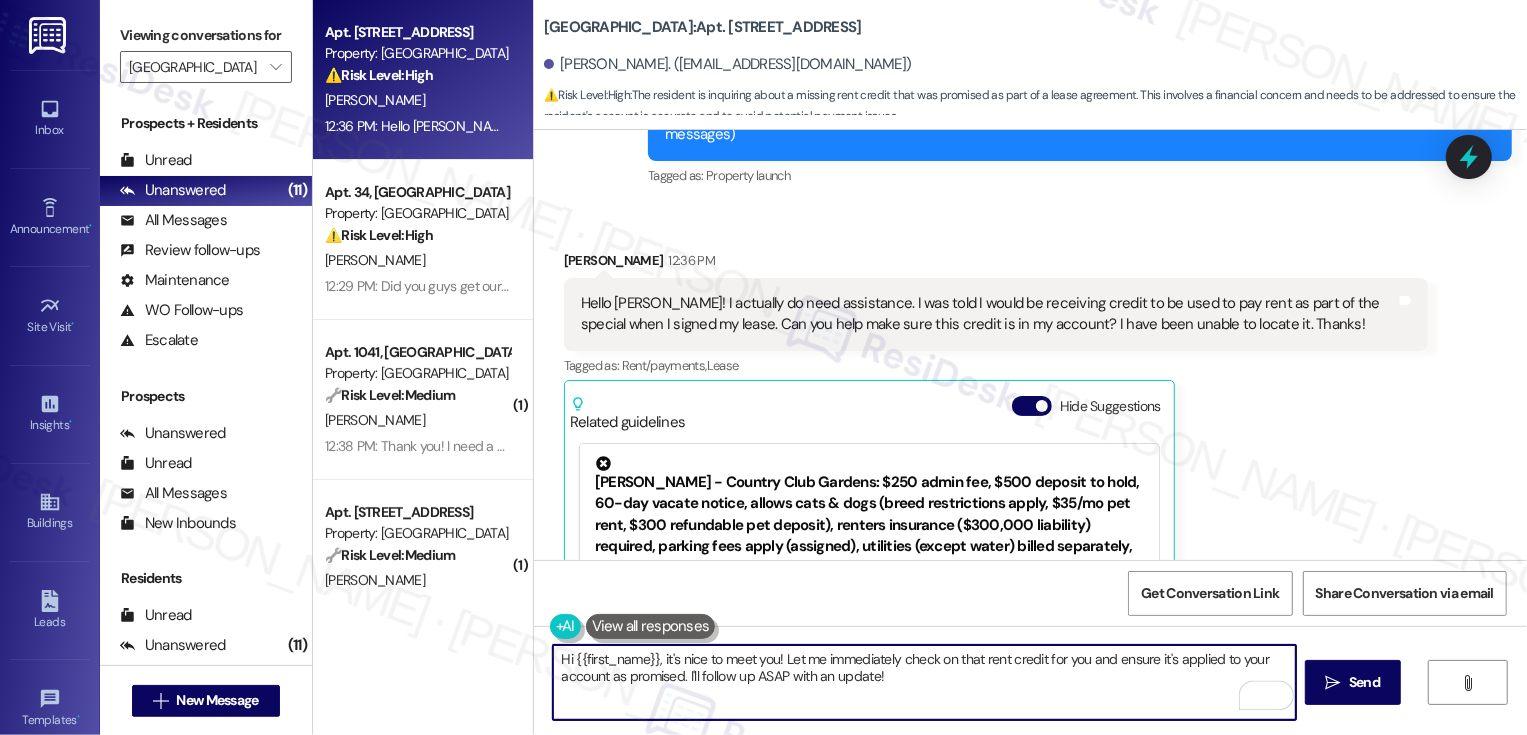 click on "Hi {{first_name}}, it's nice to meet you! Let me immediately check on that rent credit for you and ensure it's applied to your account as promised. I'll follow up ASAP with an update!" at bounding box center [924, 682] 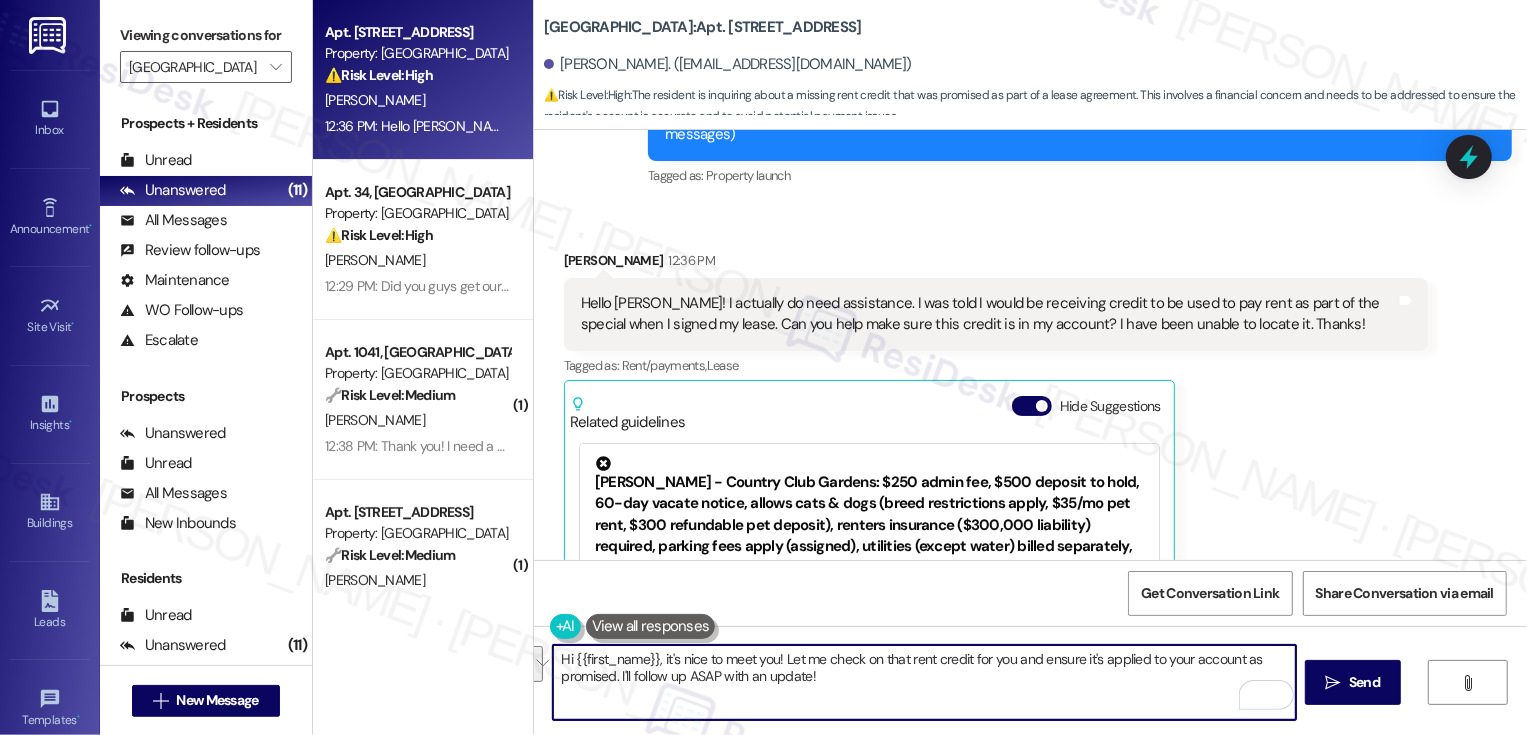 drag, startPoint x: 1017, startPoint y: 663, endPoint x: 608, endPoint y: 682, distance: 409.44107 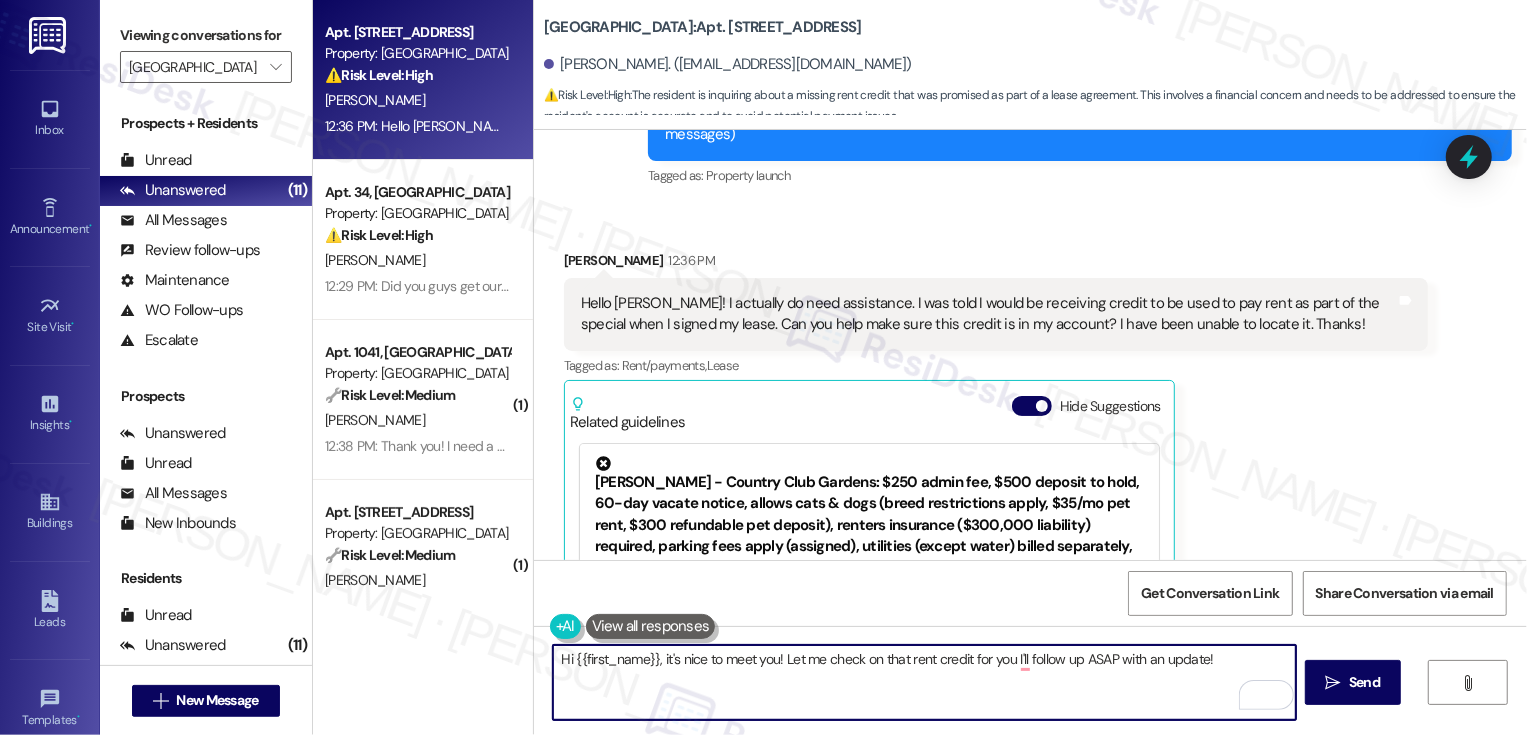 click on "Hi {{first_name}}, it's nice to meet you! Let me check on that rent credit for you I'll follow up ASAP with an update!" at bounding box center (924, 682) 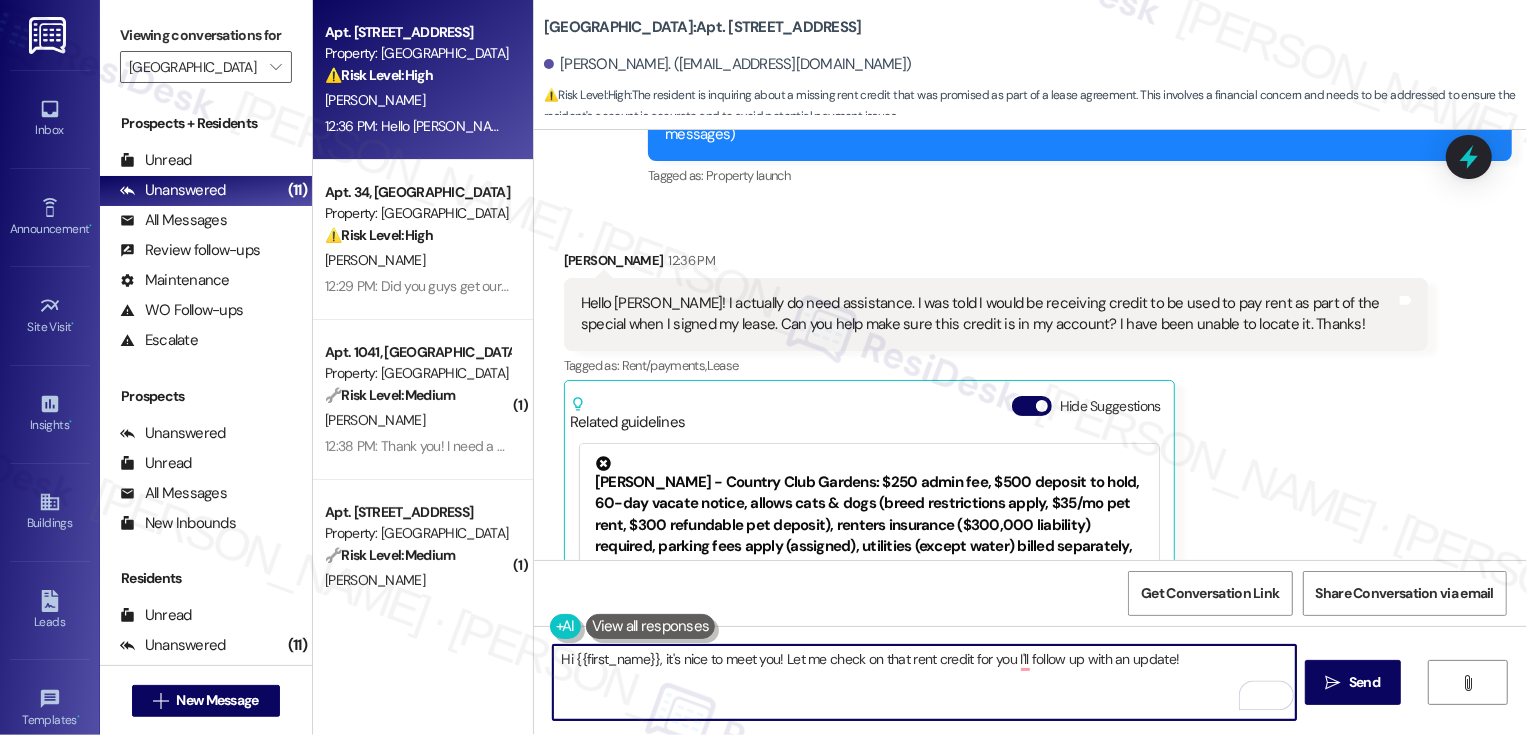 click on "Hi {{first_name}}, it's nice to meet you! Let me check on that rent credit for you I'll follow up with an update!" at bounding box center (924, 682) 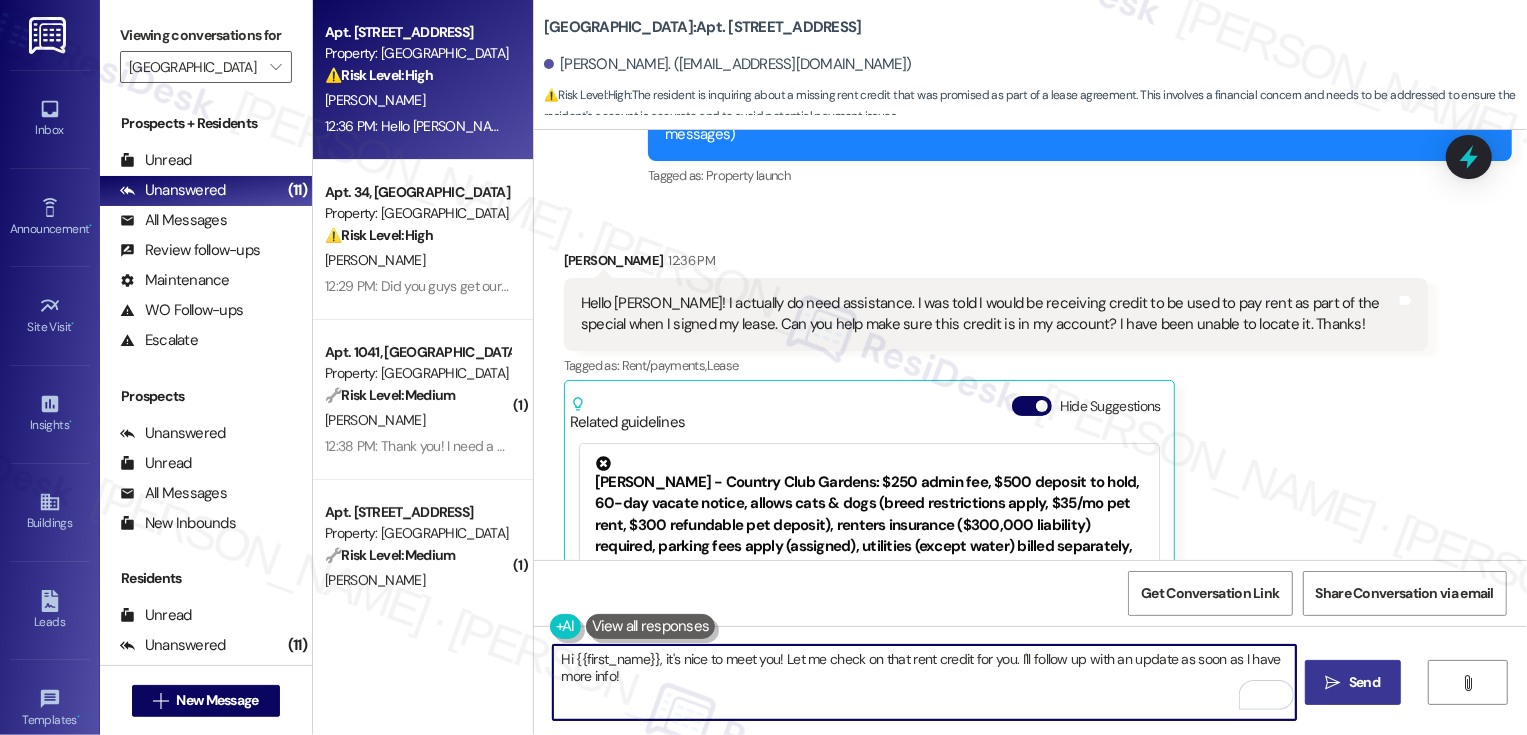 type on "Hi {{first_name}}, it's nice to meet you! Let me check on that rent credit for you. I'll follow up with an update as soon as I have more info!" 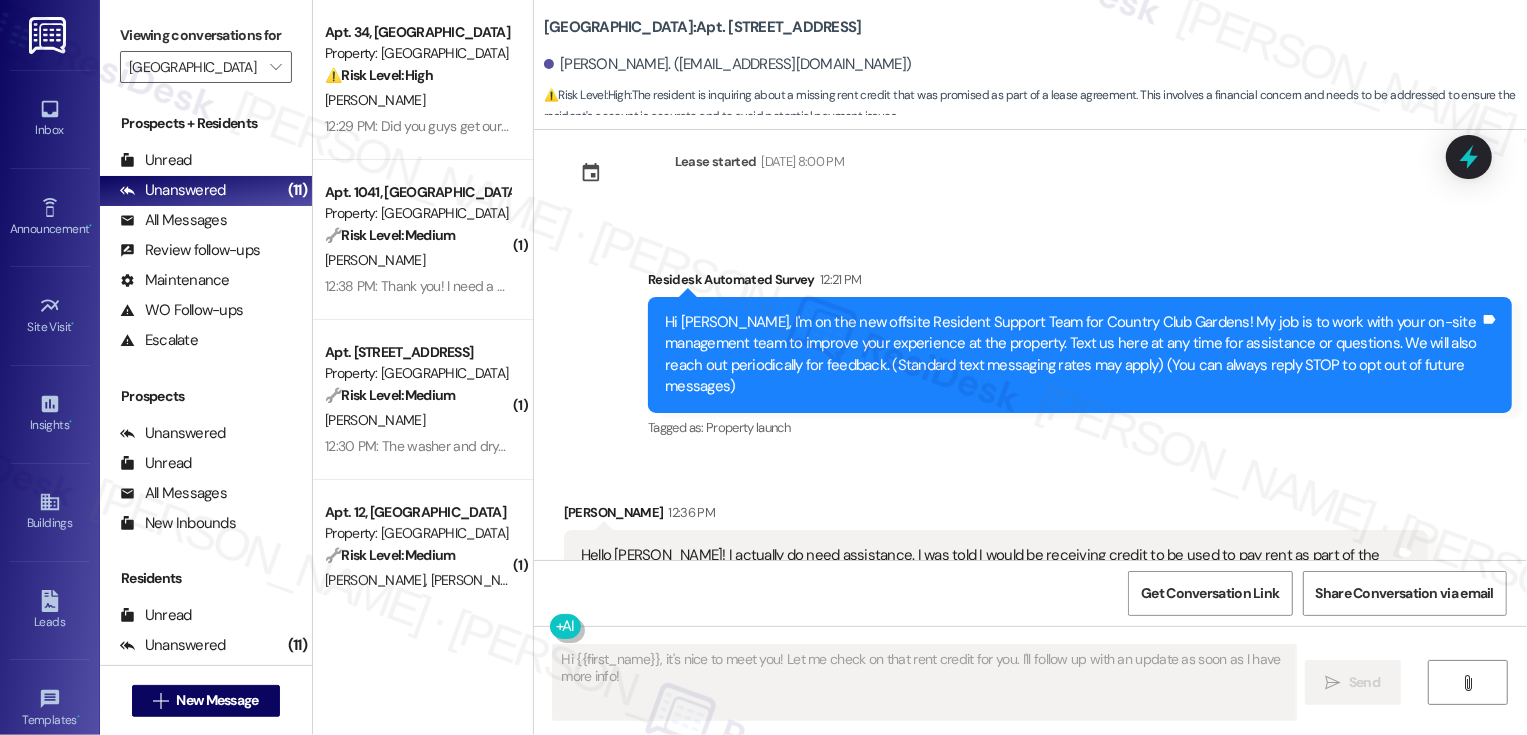 scroll, scrollTop: 0, scrollLeft: 0, axis: both 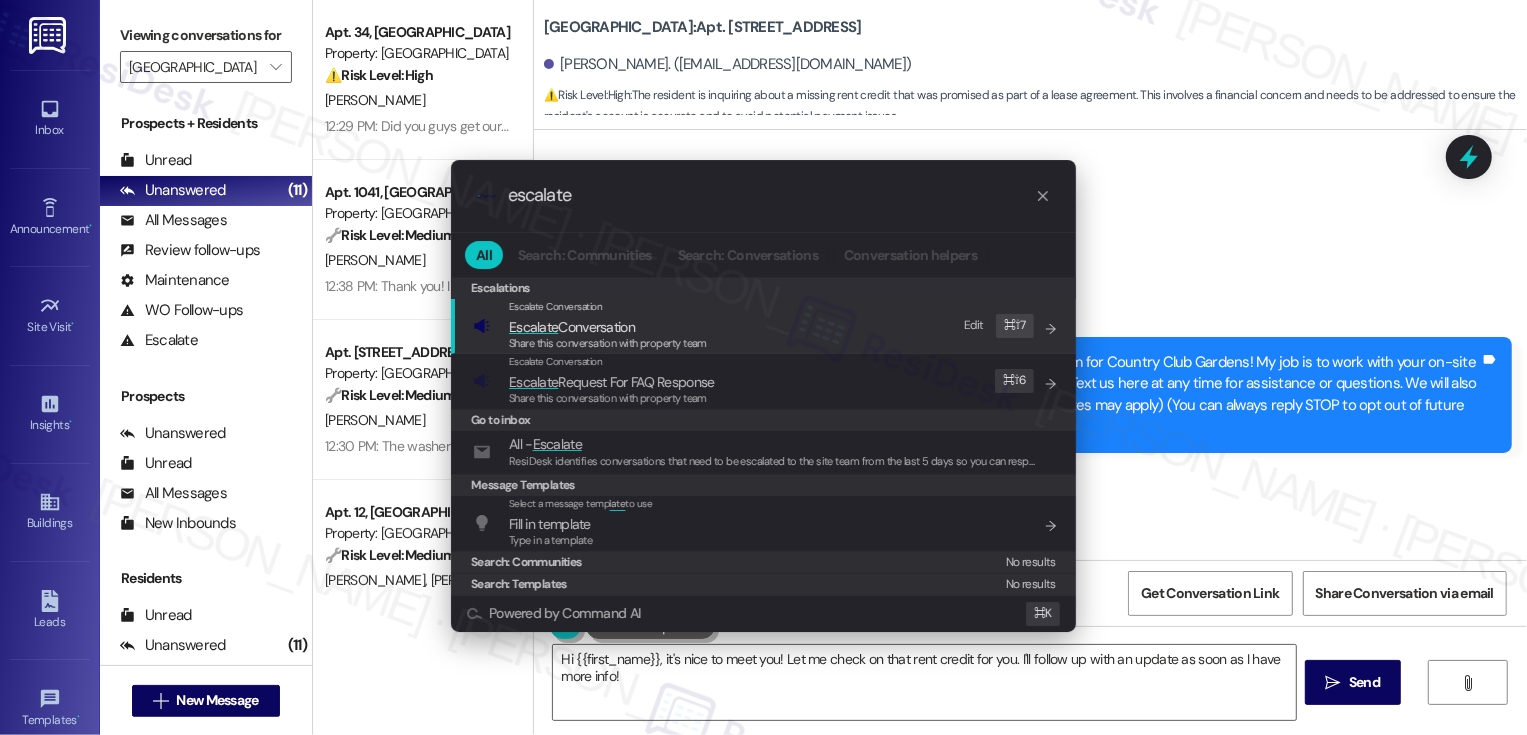 type on "escalate" 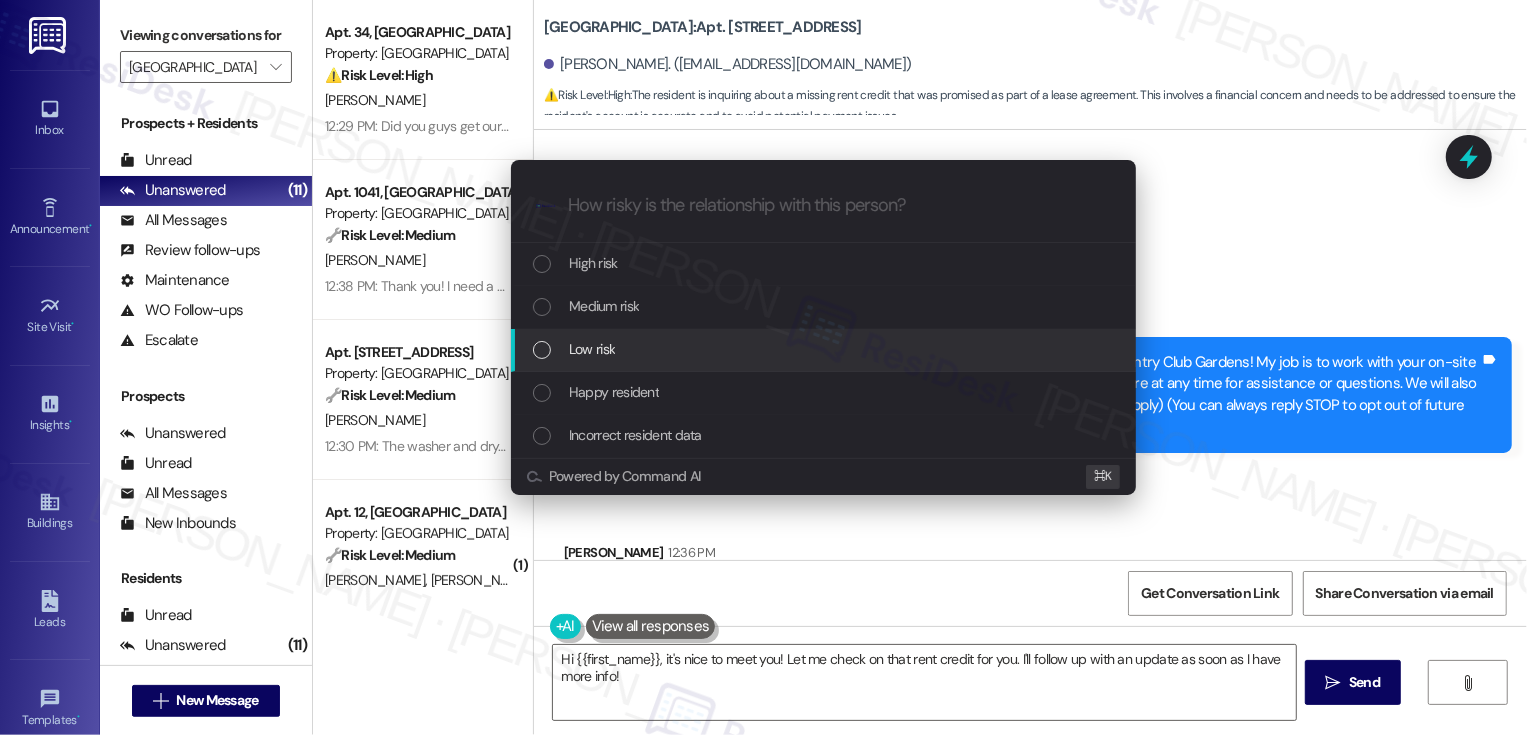 click on "Low risk" at bounding box center (825, 349) 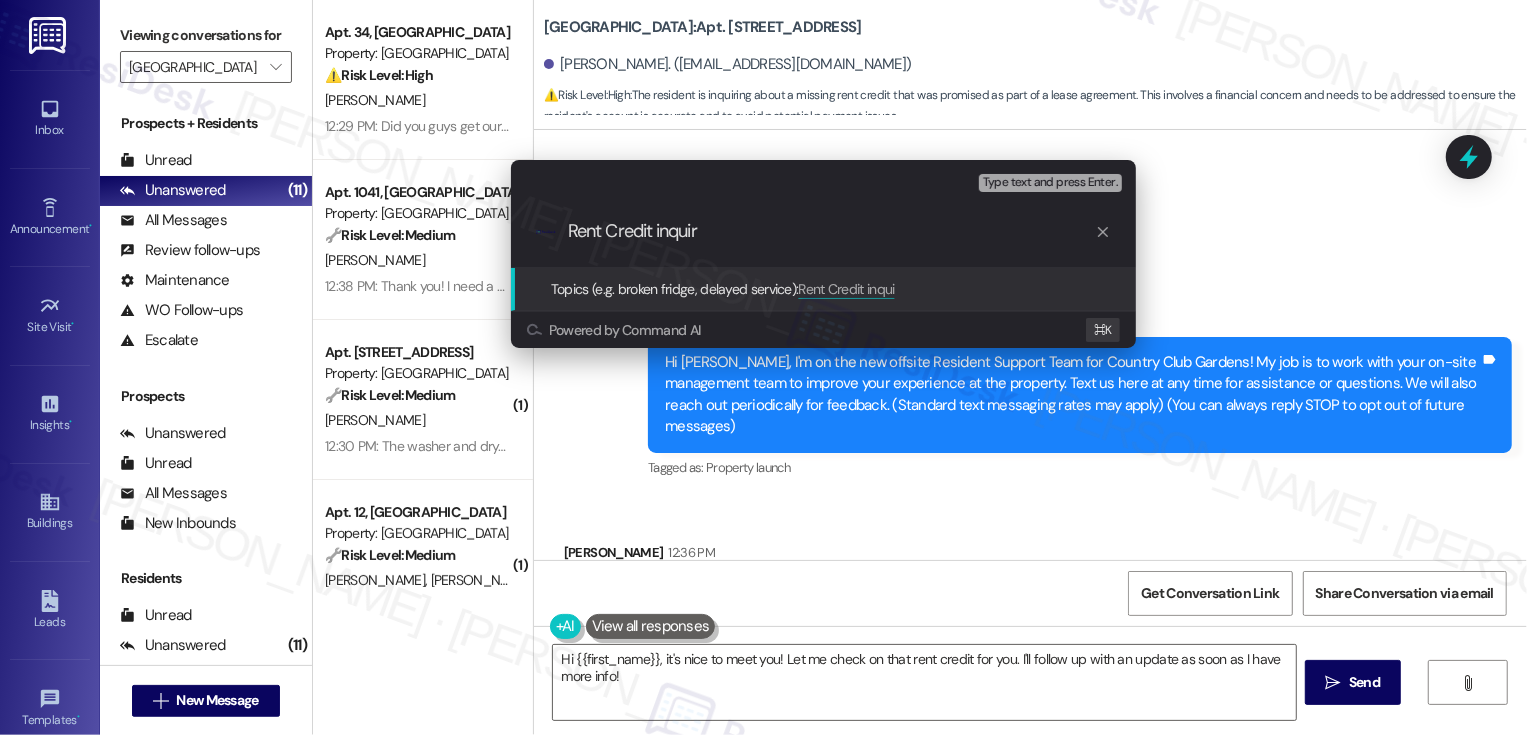 type on "Rent Credit inquiry" 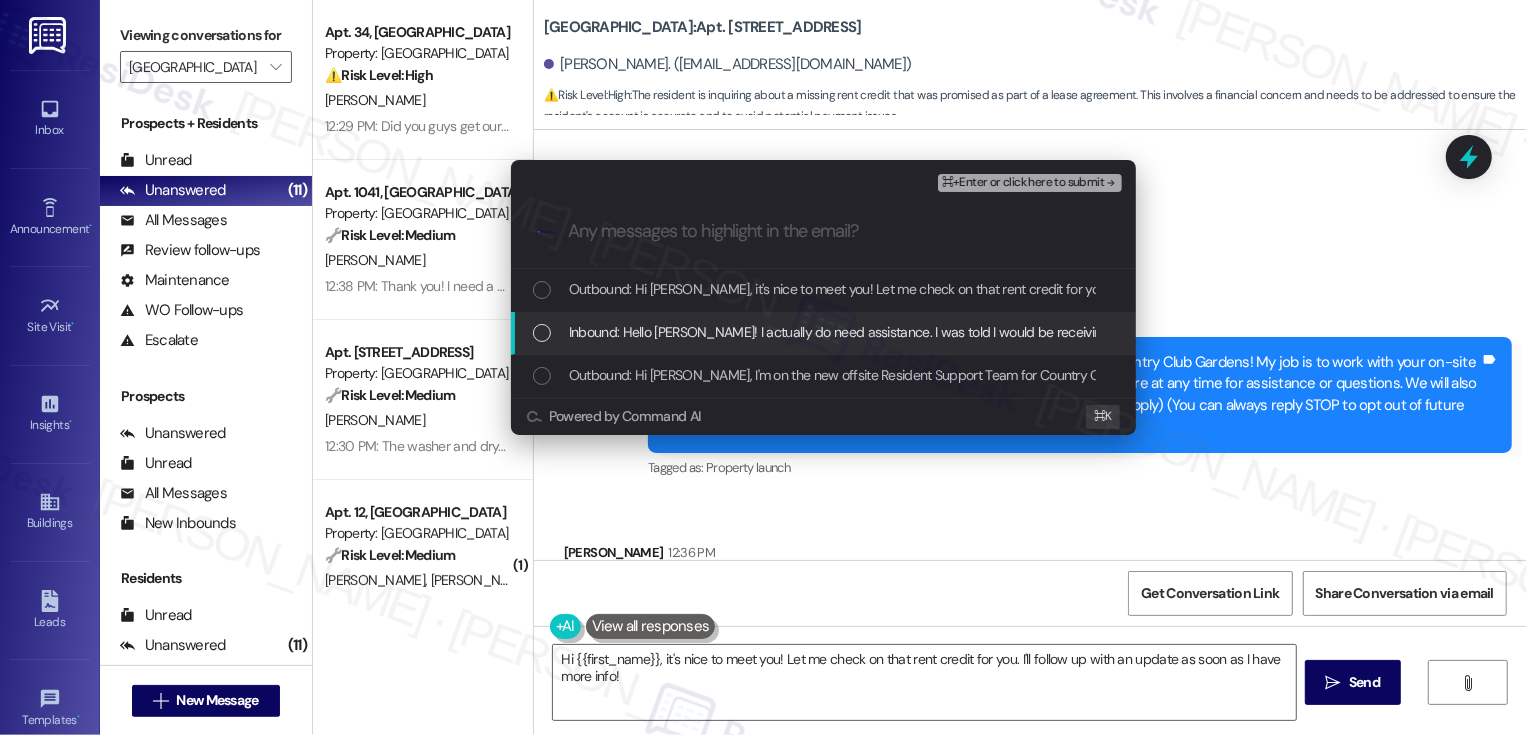 click on "Inbound: Hello [PERSON_NAME]! I actually do need assistance. I was told I would be receiving credit to be used to pay rent as part of the special when I signed my lease. Can you help make sure this credit is in my account? I have been unable to locate it. Thanks!" at bounding box center [823, 333] 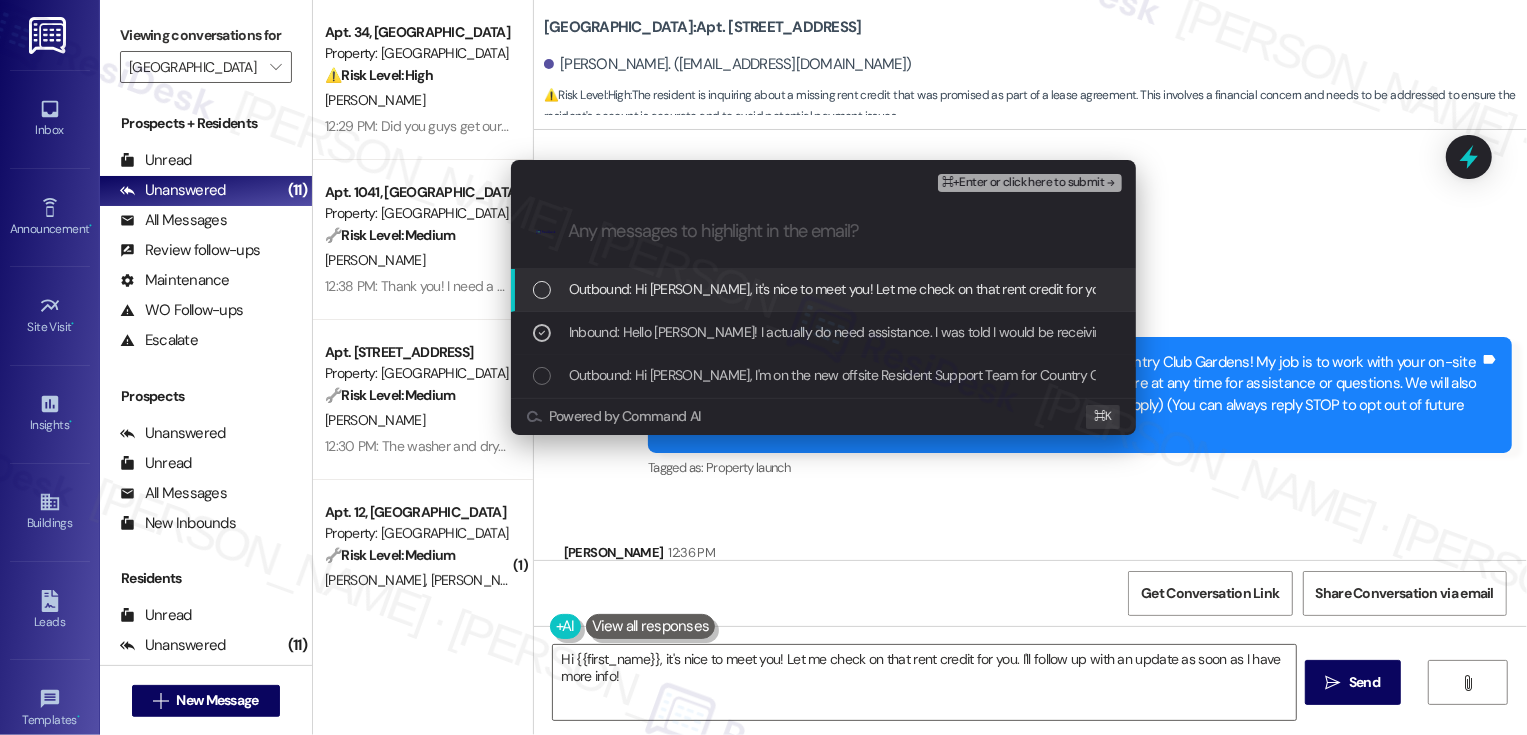 click on "Outbound: Hi [PERSON_NAME], it's nice to meet you! Let me check on that rent credit for you. I'll follow up with an update as soon as I have more info!" at bounding box center [1000, 289] 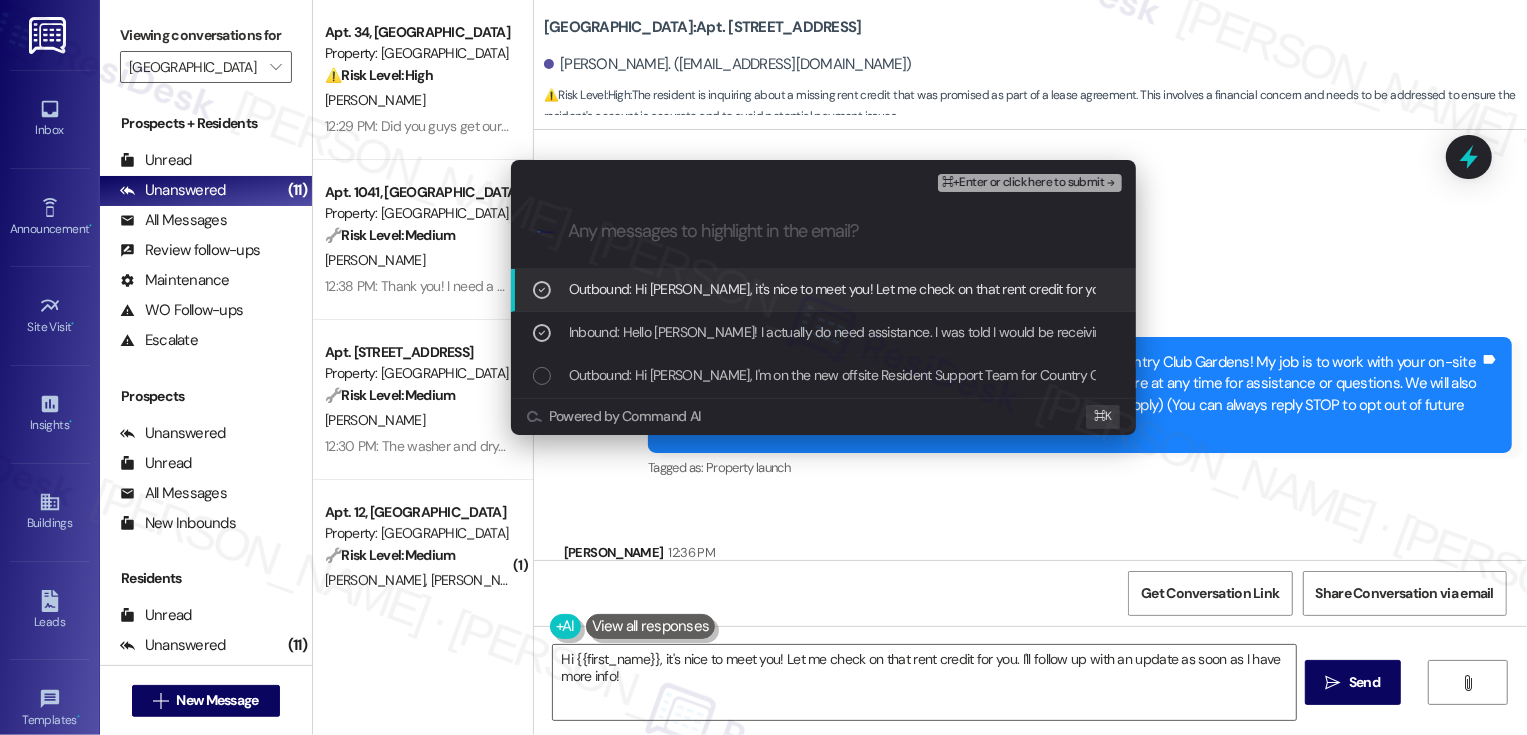 click on "⌘+Enter or click here to submit" at bounding box center [1023, 183] 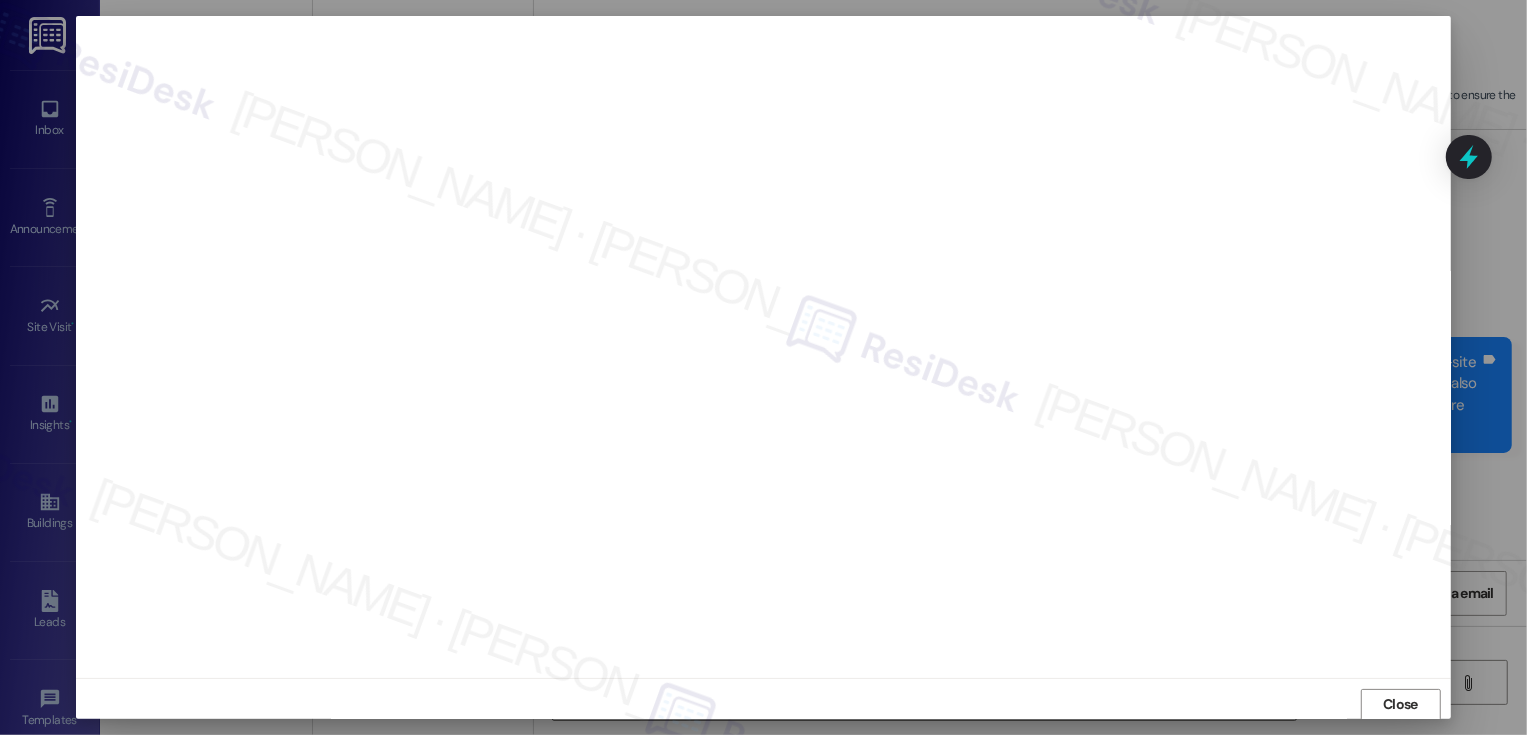 scroll, scrollTop: 1, scrollLeft: 0, axis: vertical 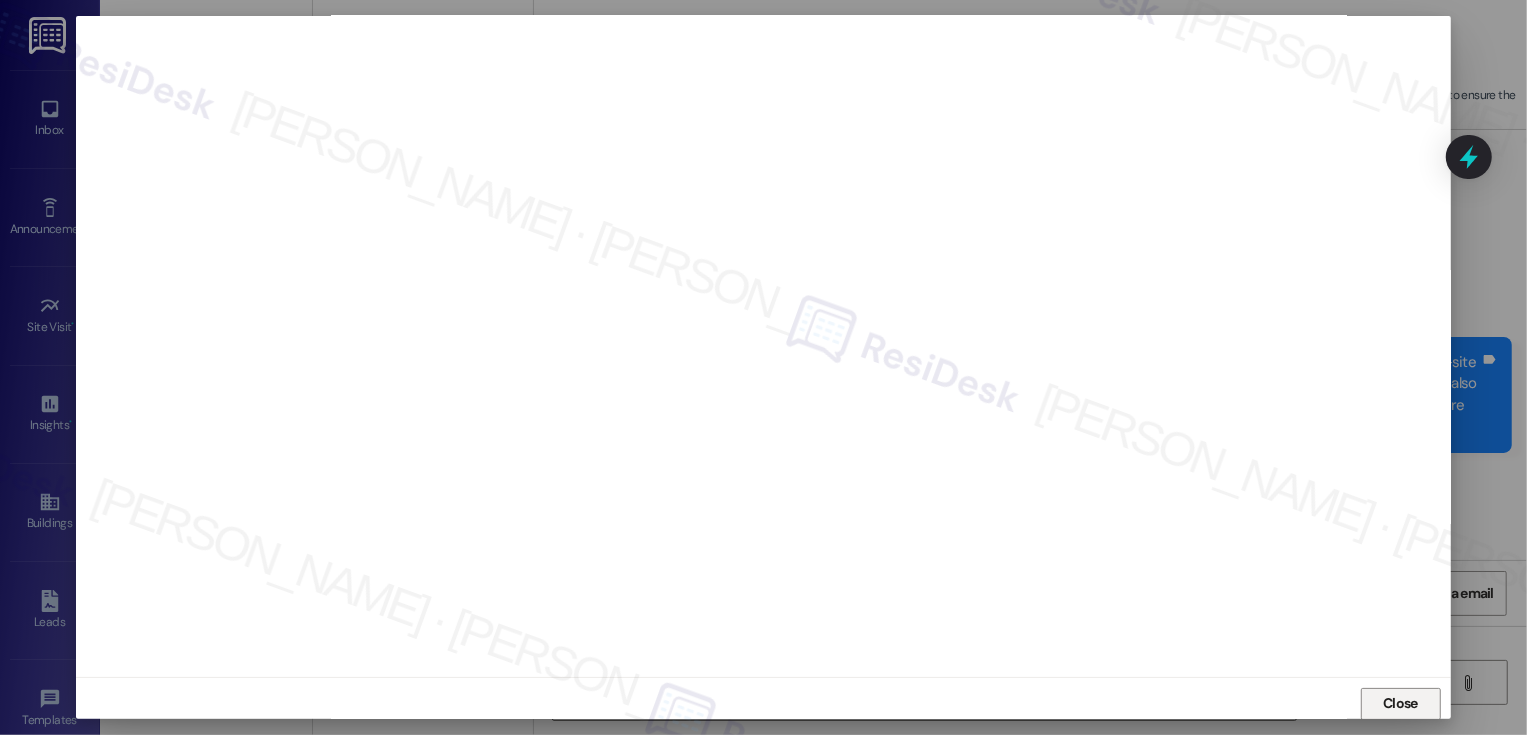 click on "Close" at bounding box center (1401, 704) 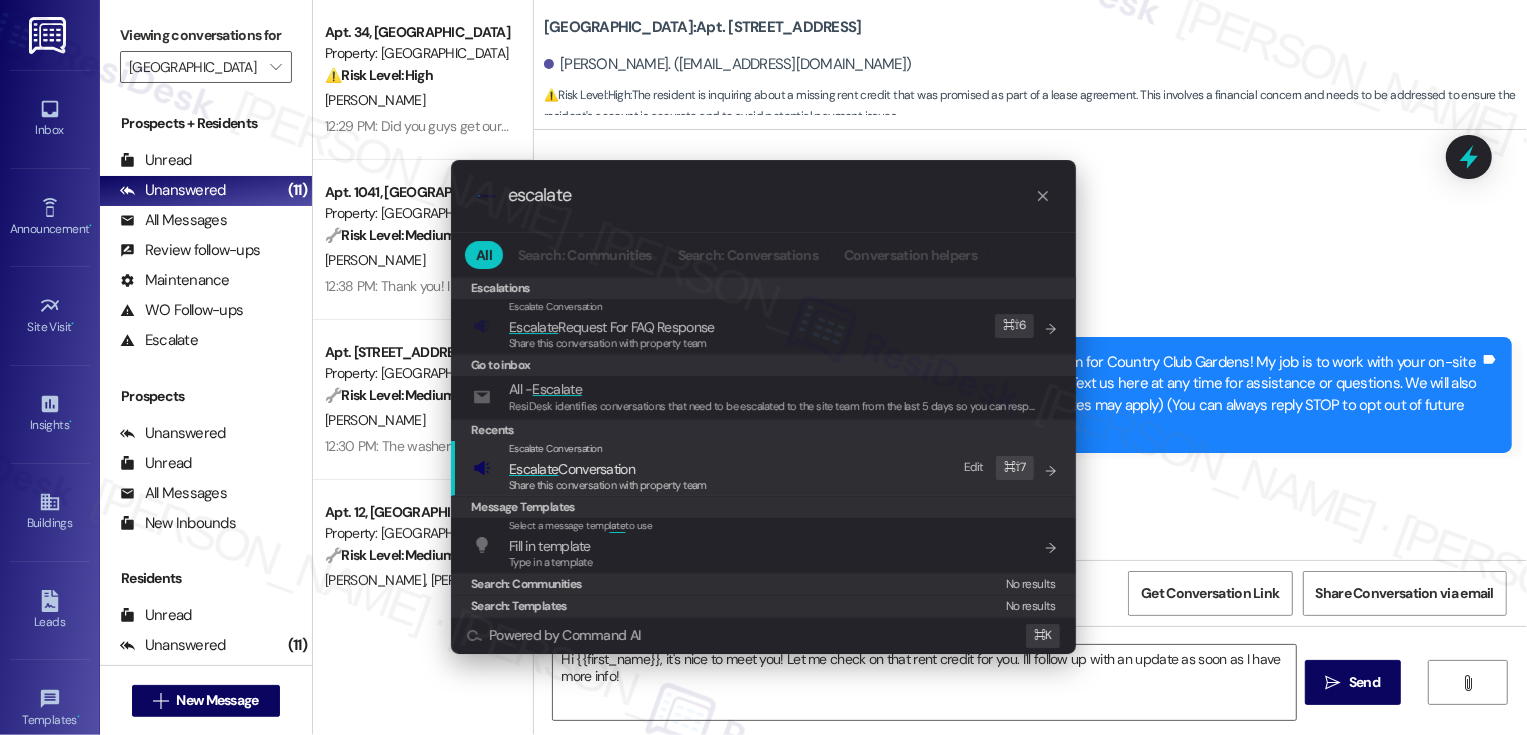type on "escalate" 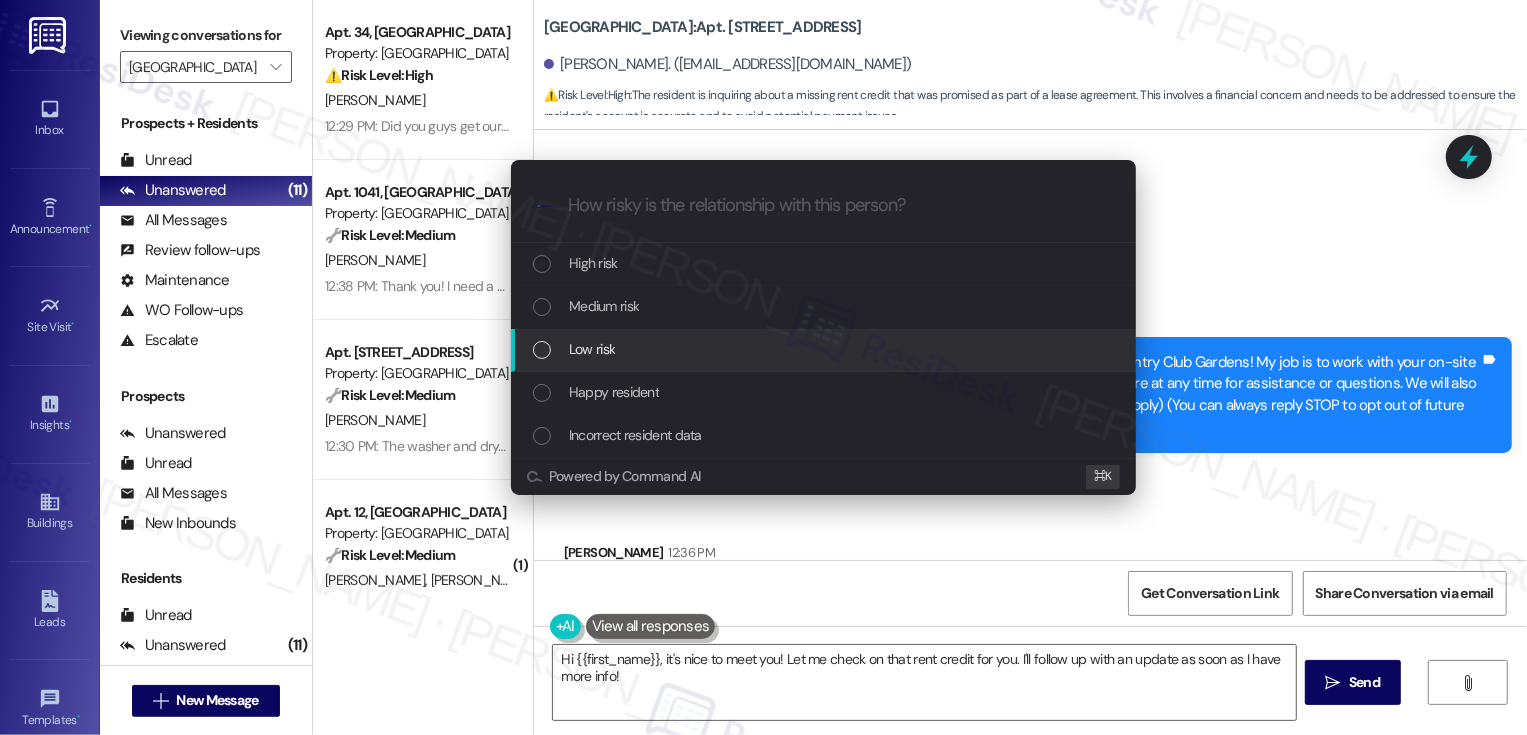 click on "Low risk" at bounding box center (592, 349) 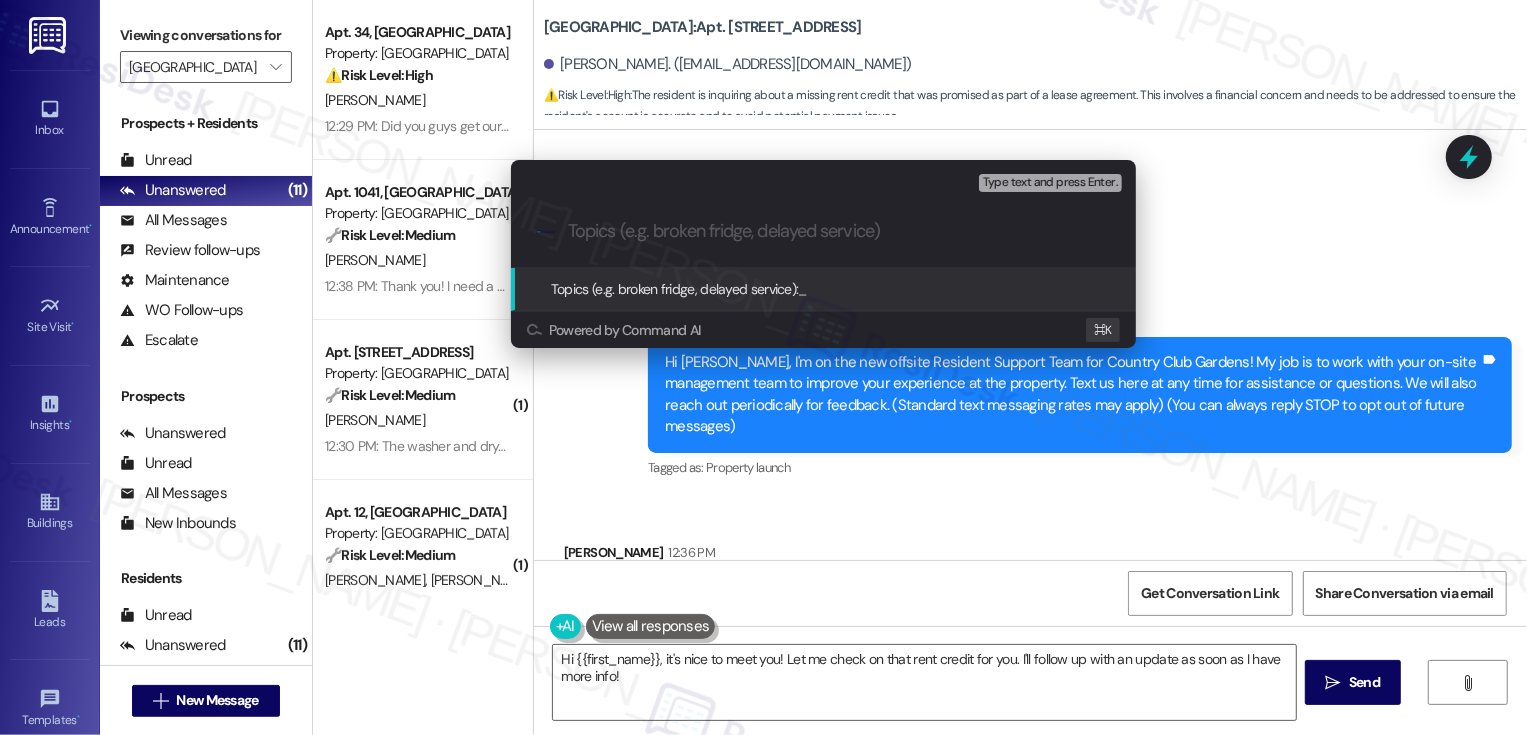 paste on "Rent Credit inquiry" 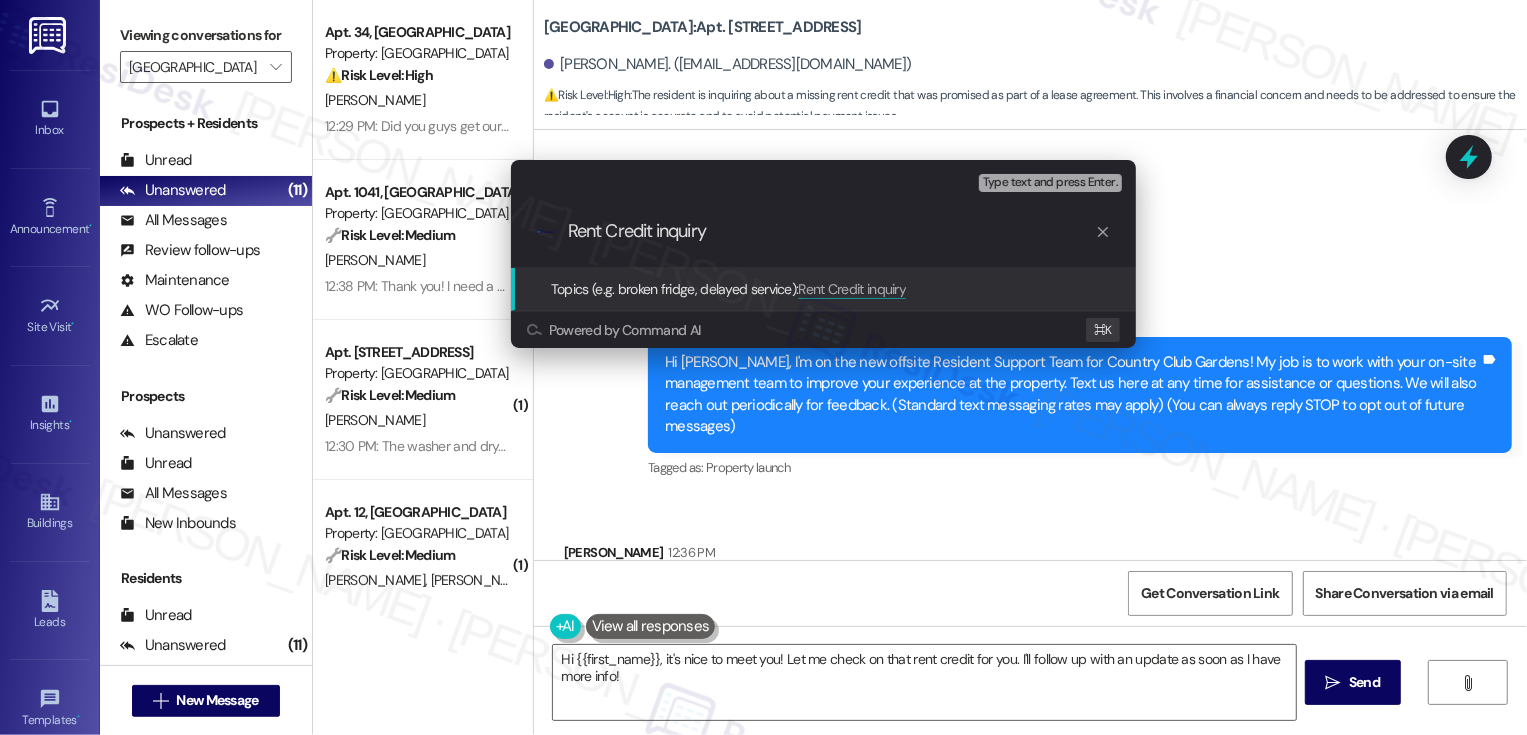 type 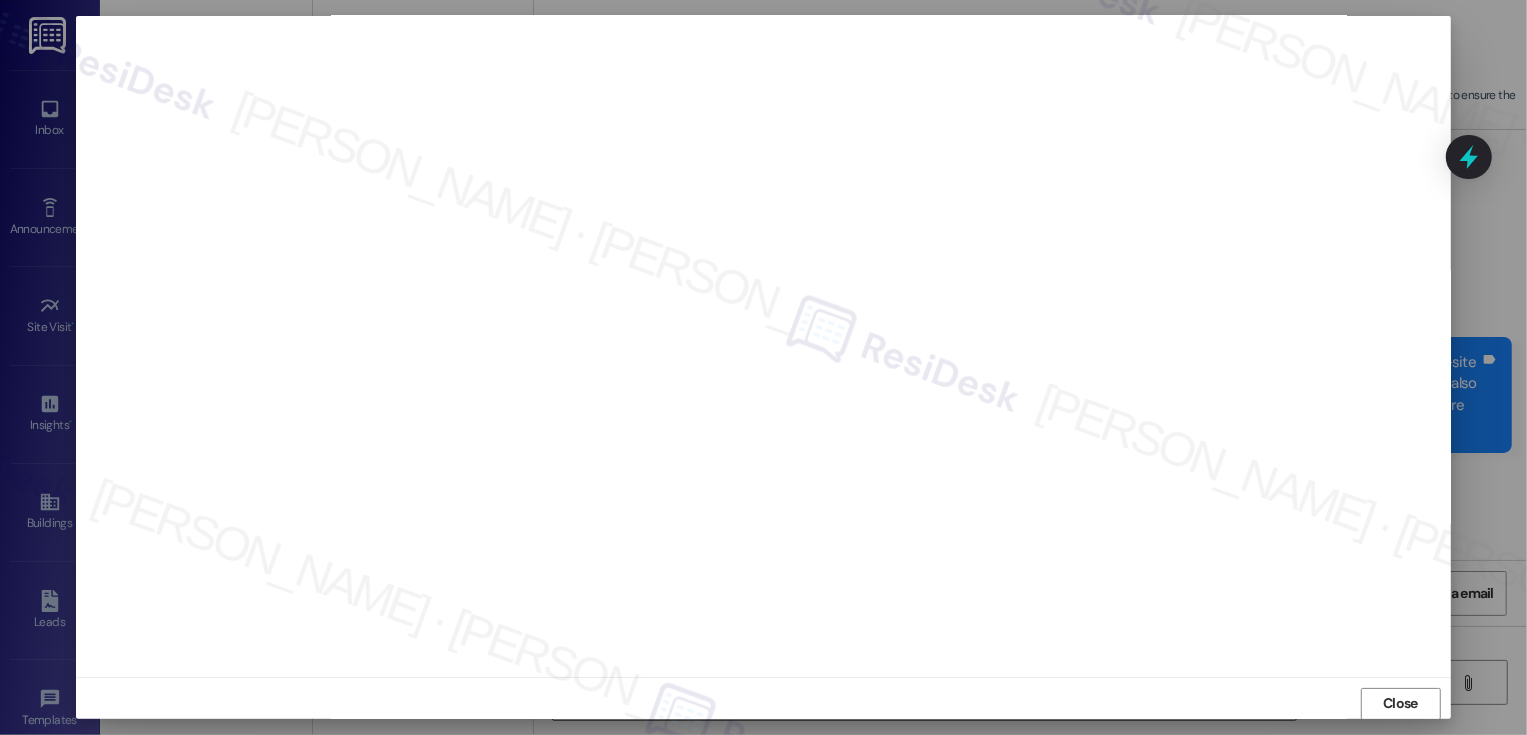 scroll, scrollTop: 11, scrollLeft: 0, axis: vertical 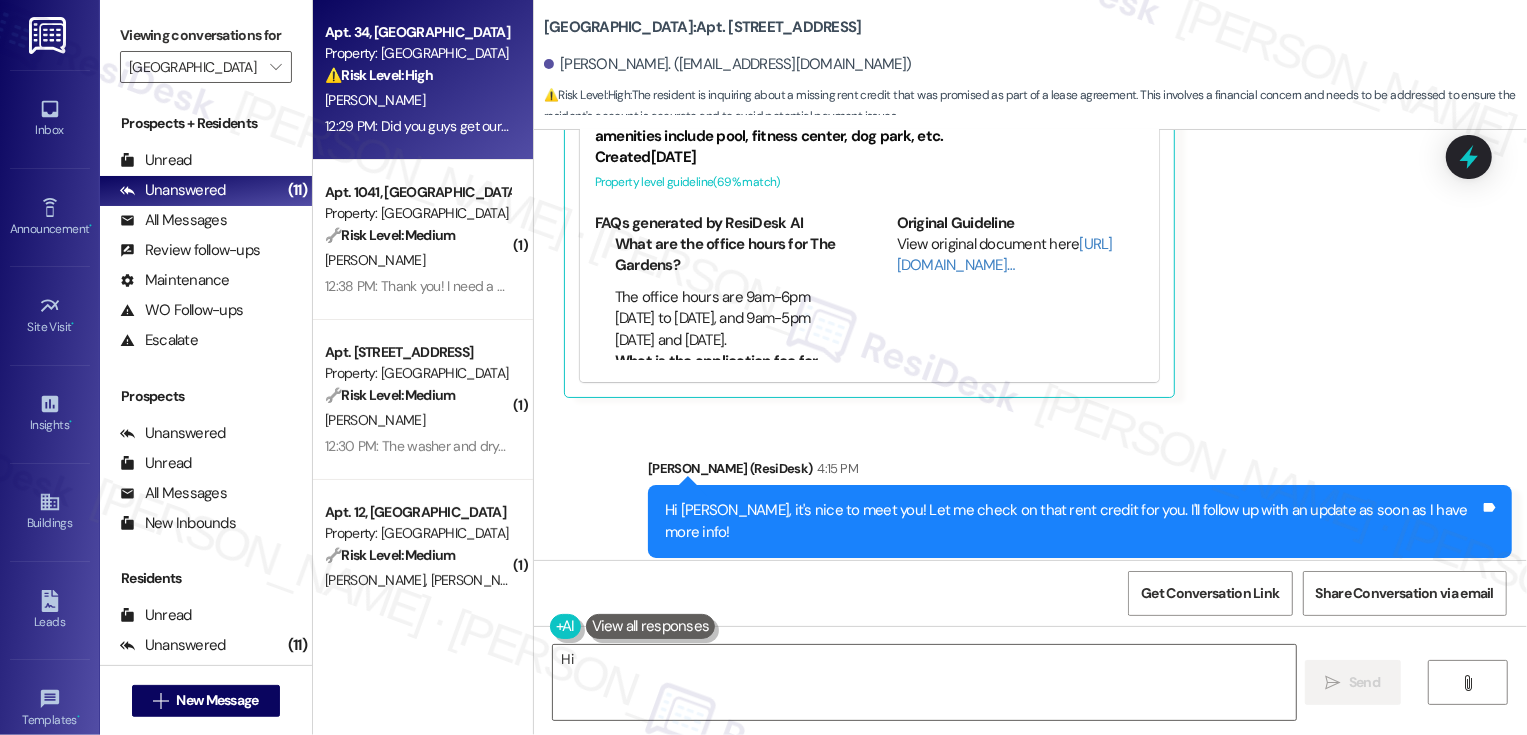 click on "12:29 PM: Did you guys get our confirmation about renewing the lease?  It's hard to tell with [PERSON_NAME] leaving  12:29 PM: Did you guys get our confirmation about renewing the lease?  It's hard to tell with [PERSON_NAME] leaving" at bounding box center [657, 126] 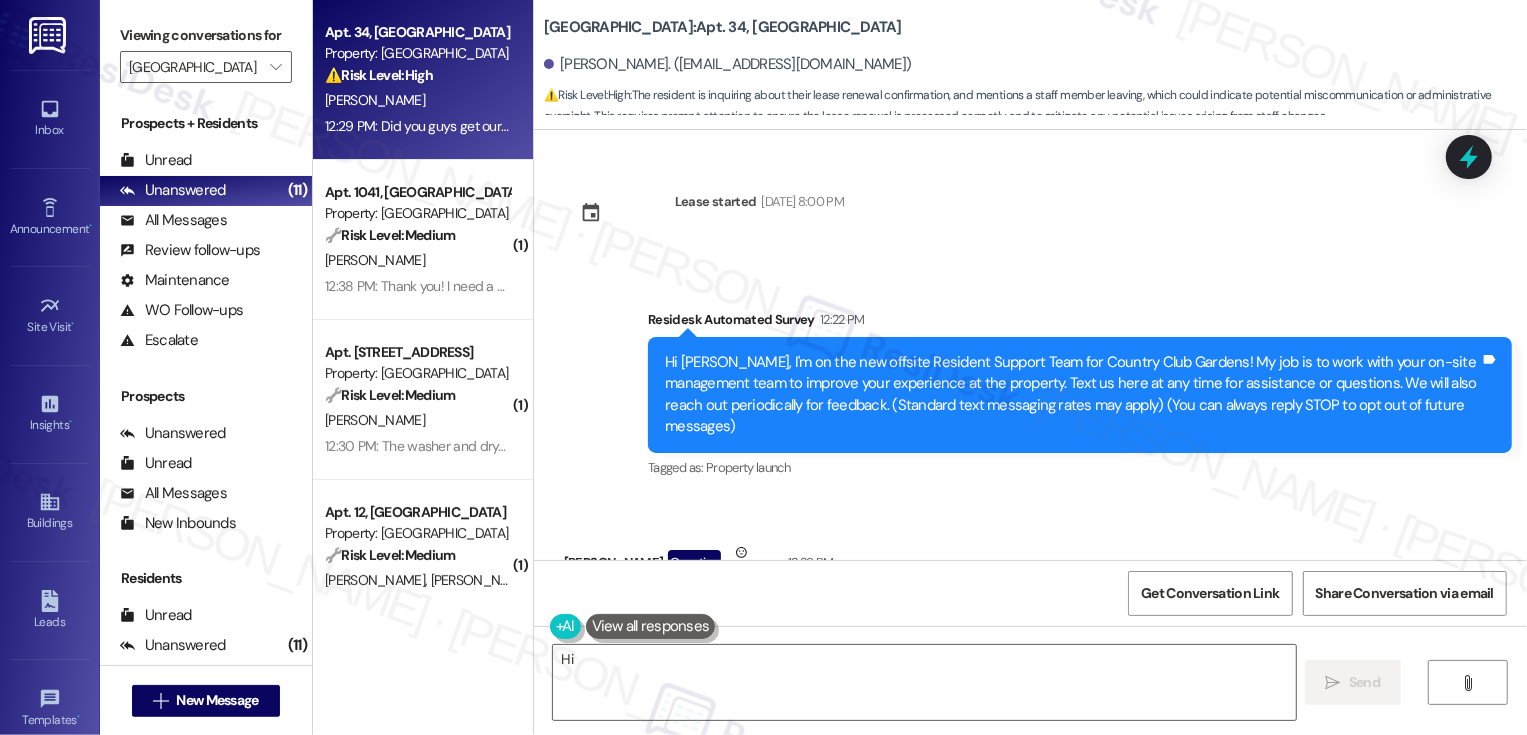 scroll, scrollTop: 127, scrollLeft: 0, axis: vertical 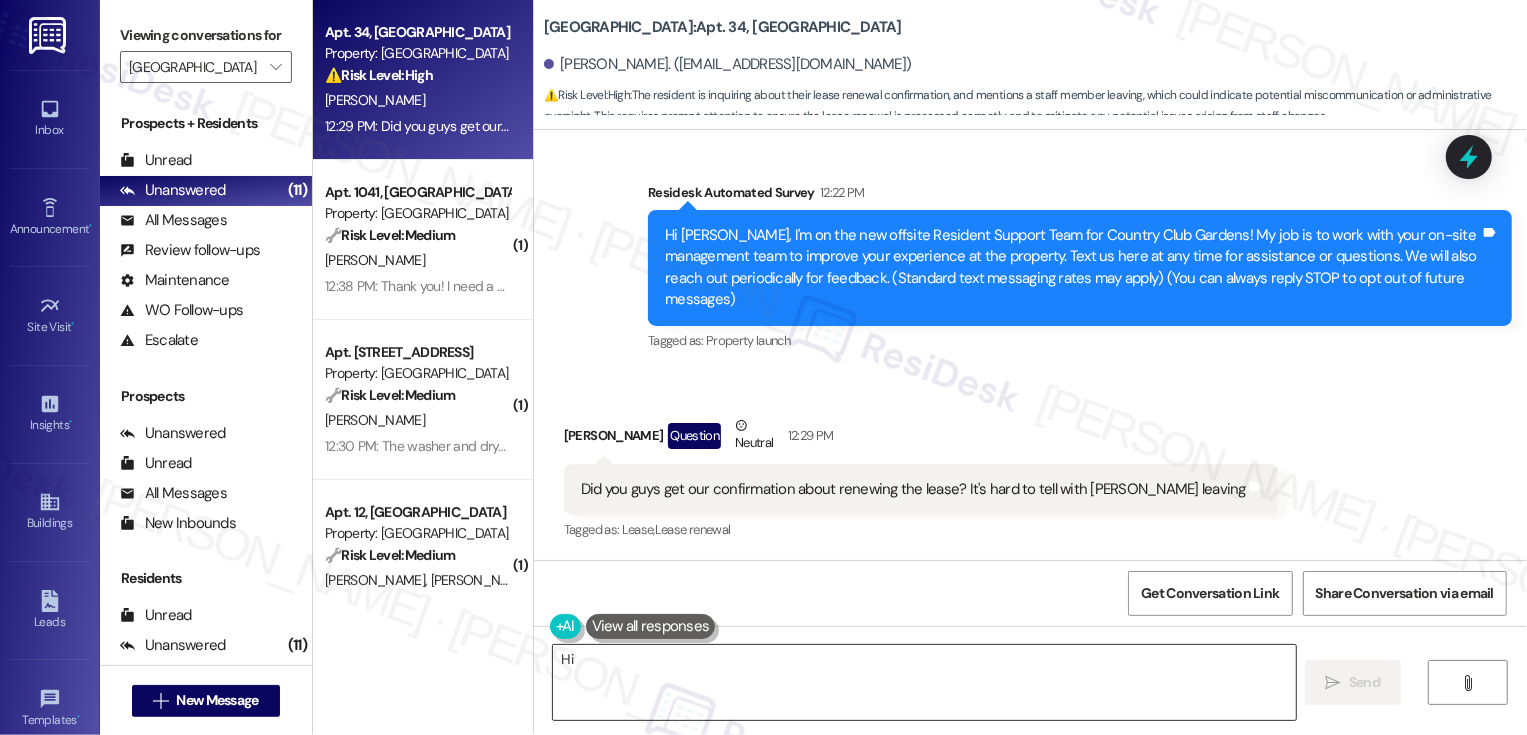 click on "Hi {{first_name}}, I'm happy to help! I'm still waiting on an update regarding your rent credit. I will follow up as soon as I have more information!" at bounding box center [924, 682] 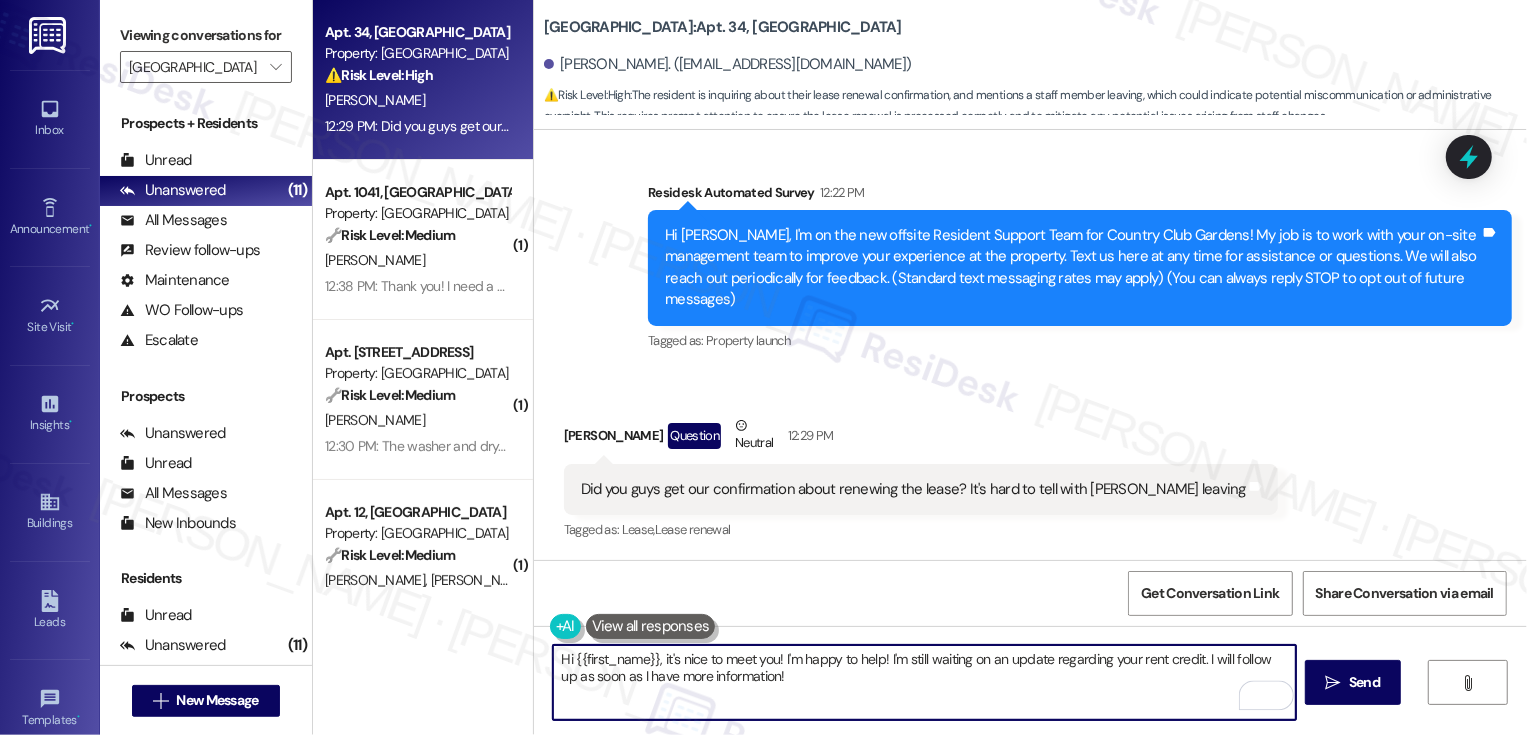 click on "Hi {{first_name}}, it's nice to meet you! I'm happy to help! I'm still waiting on an update regarding your rent credit. I will follow up as soon as I have more information!" at bounding box center [924, 682] 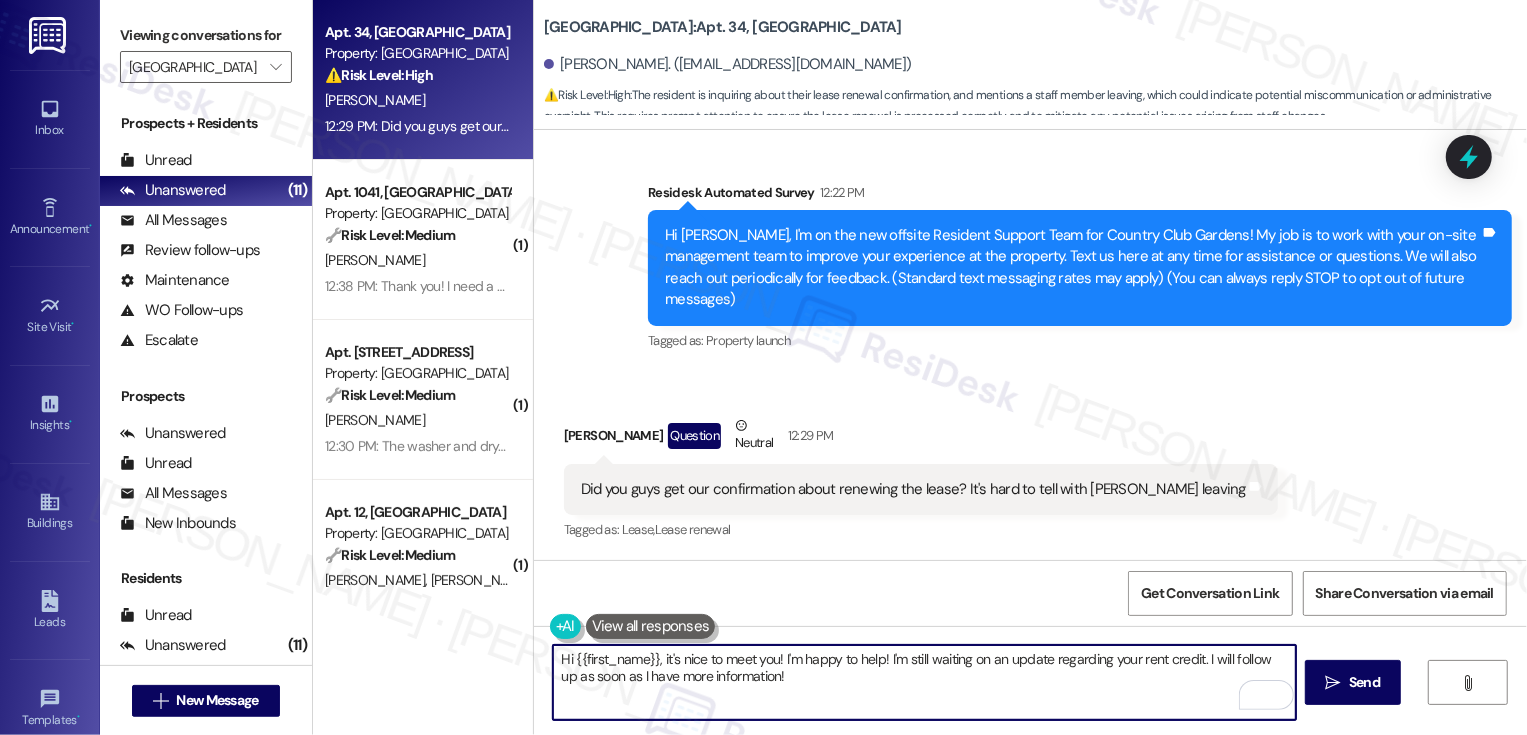 drag, startPoint x: 775, startPoint y: 654, endPoint x: 800, endPoint y: 696, distance: 48.8774 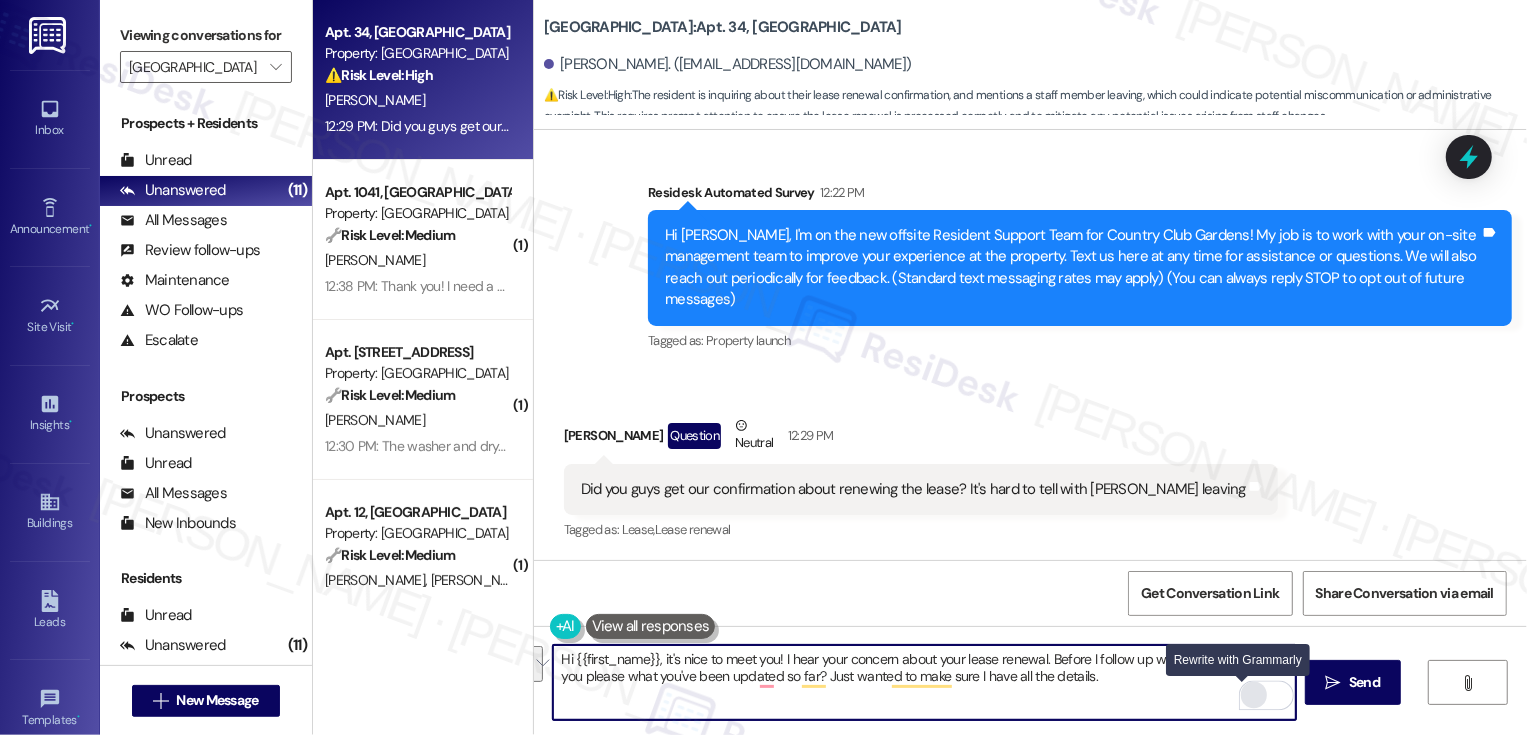 click at bounding box center [1254, 695] 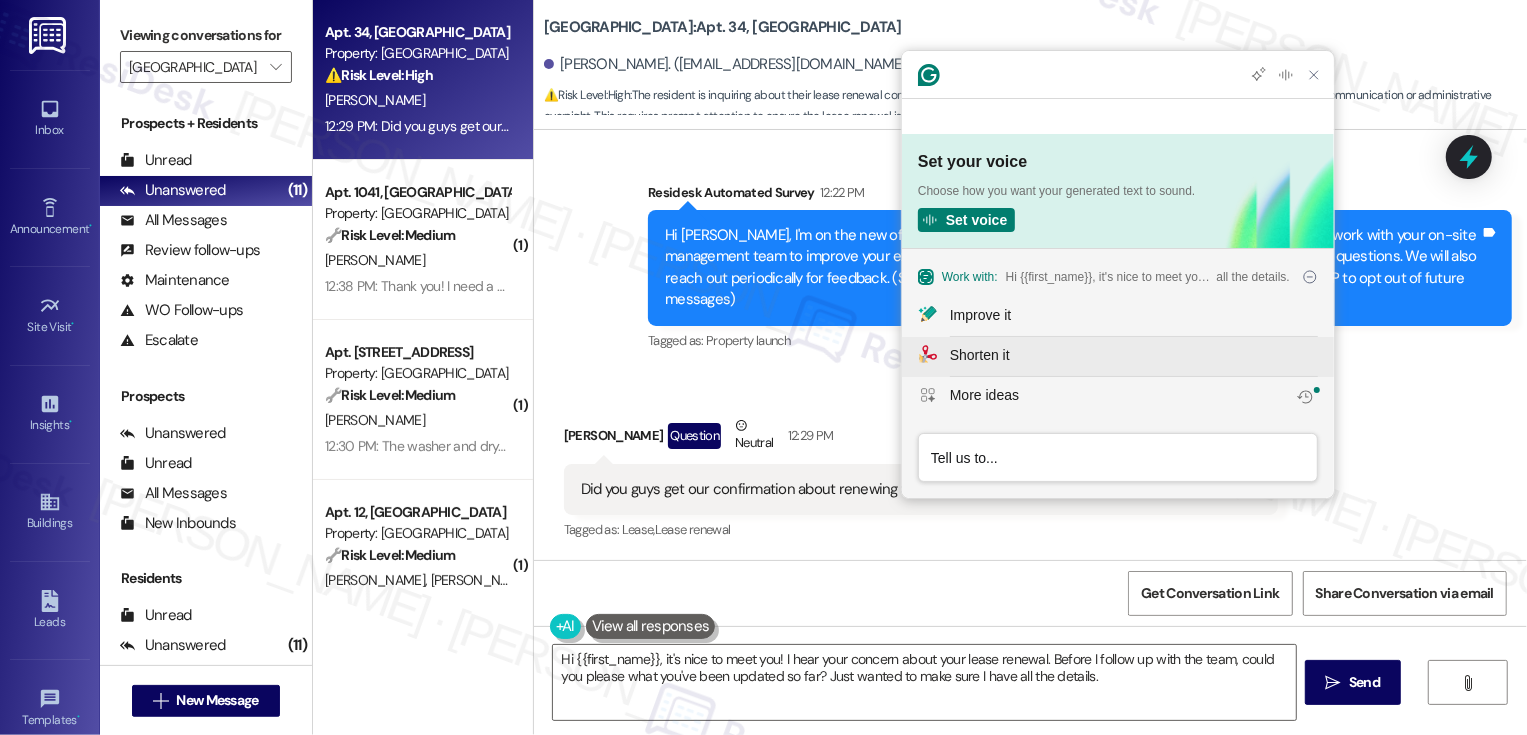 scroll, scrollTop: 0, scrollLeft: 0, axis: both 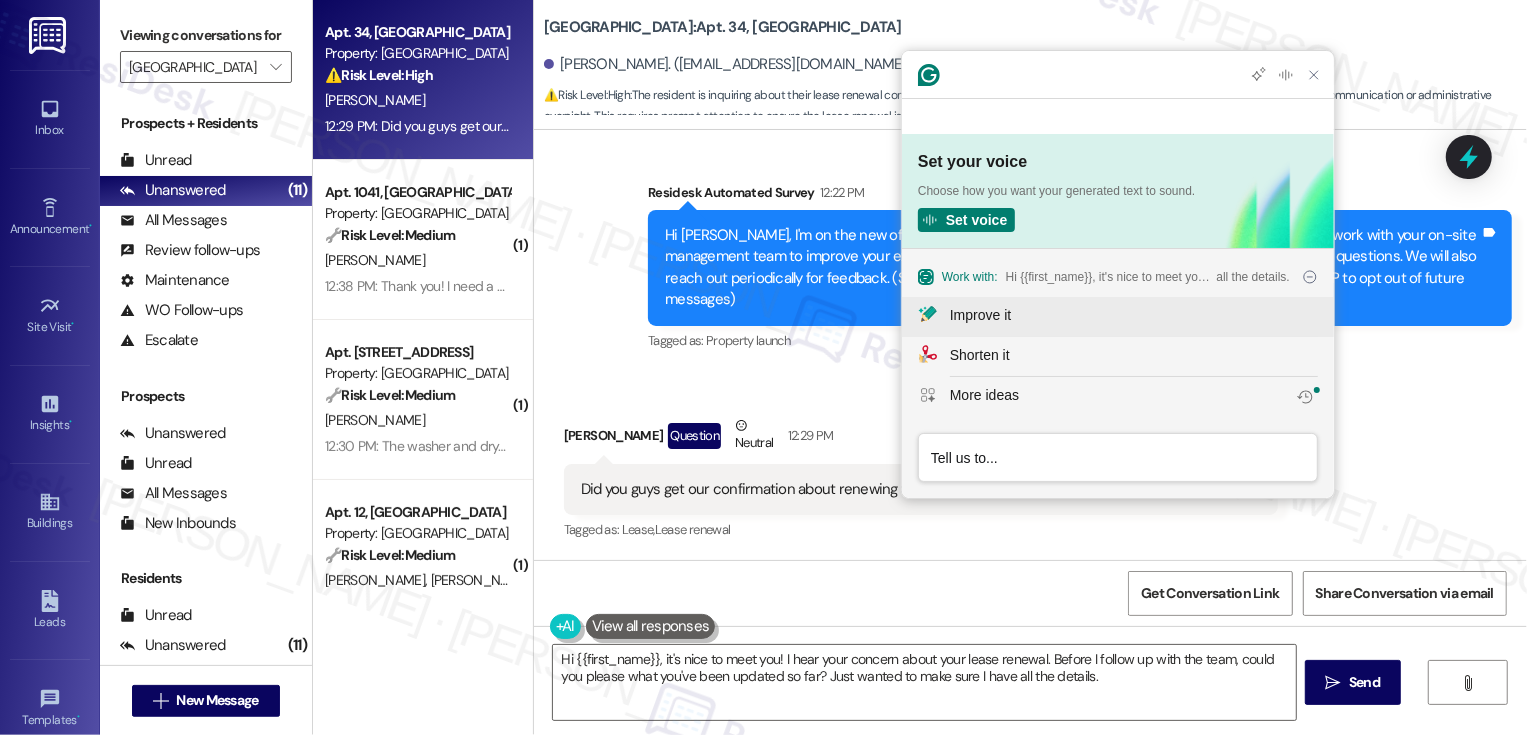 click on "Improve it" 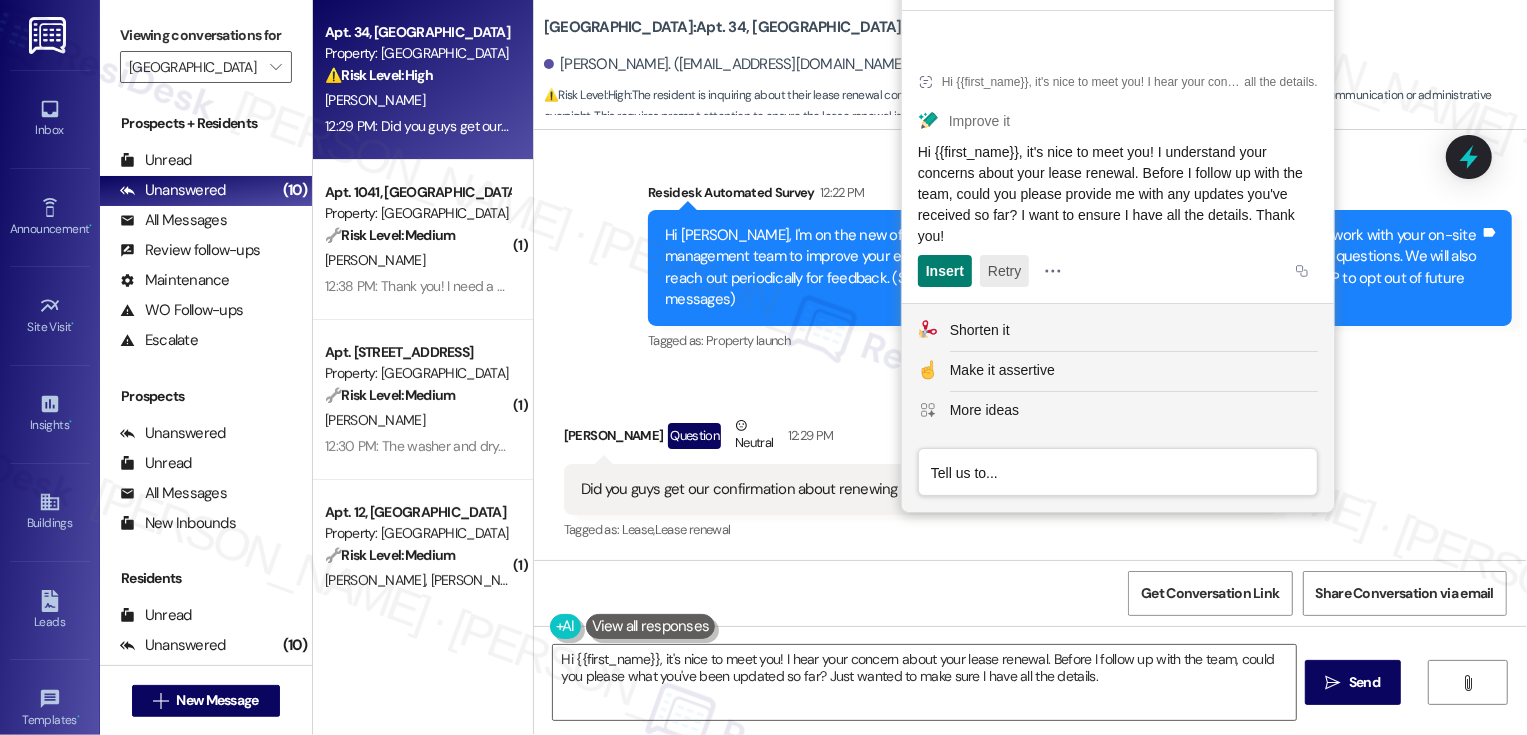 click on "Retry" 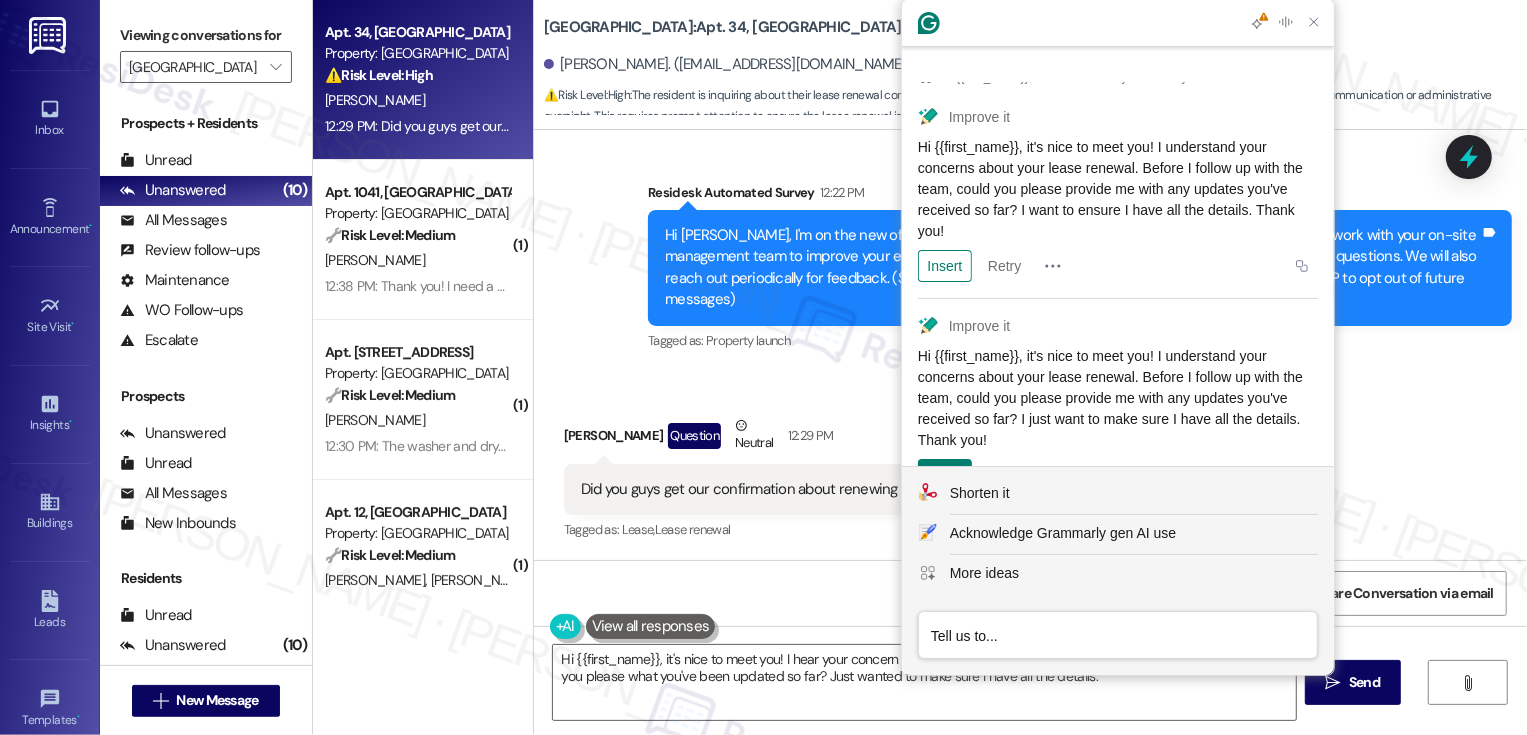 scroll, scrollTop: 45, scrollLeft: 0, axis: vertical 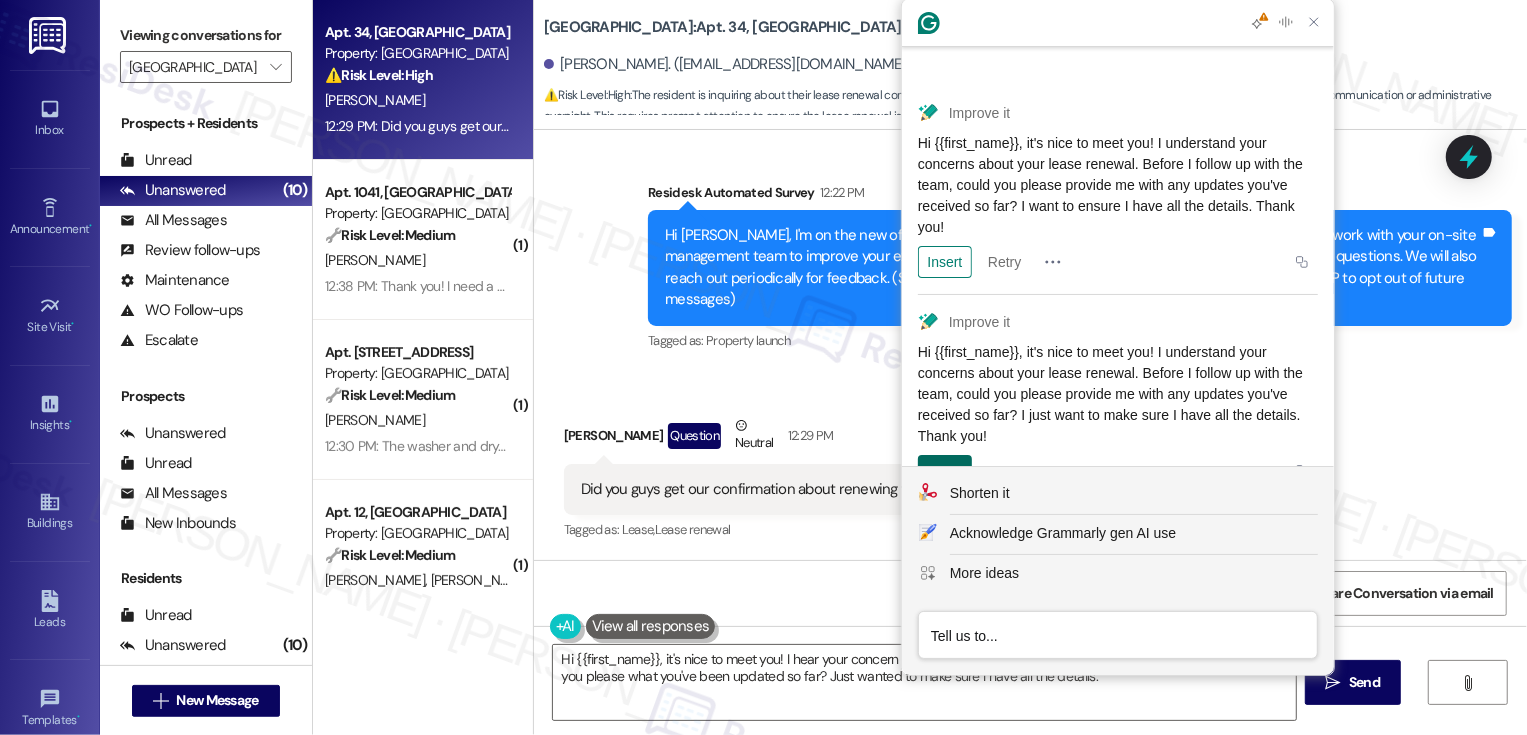 click on "Insert" 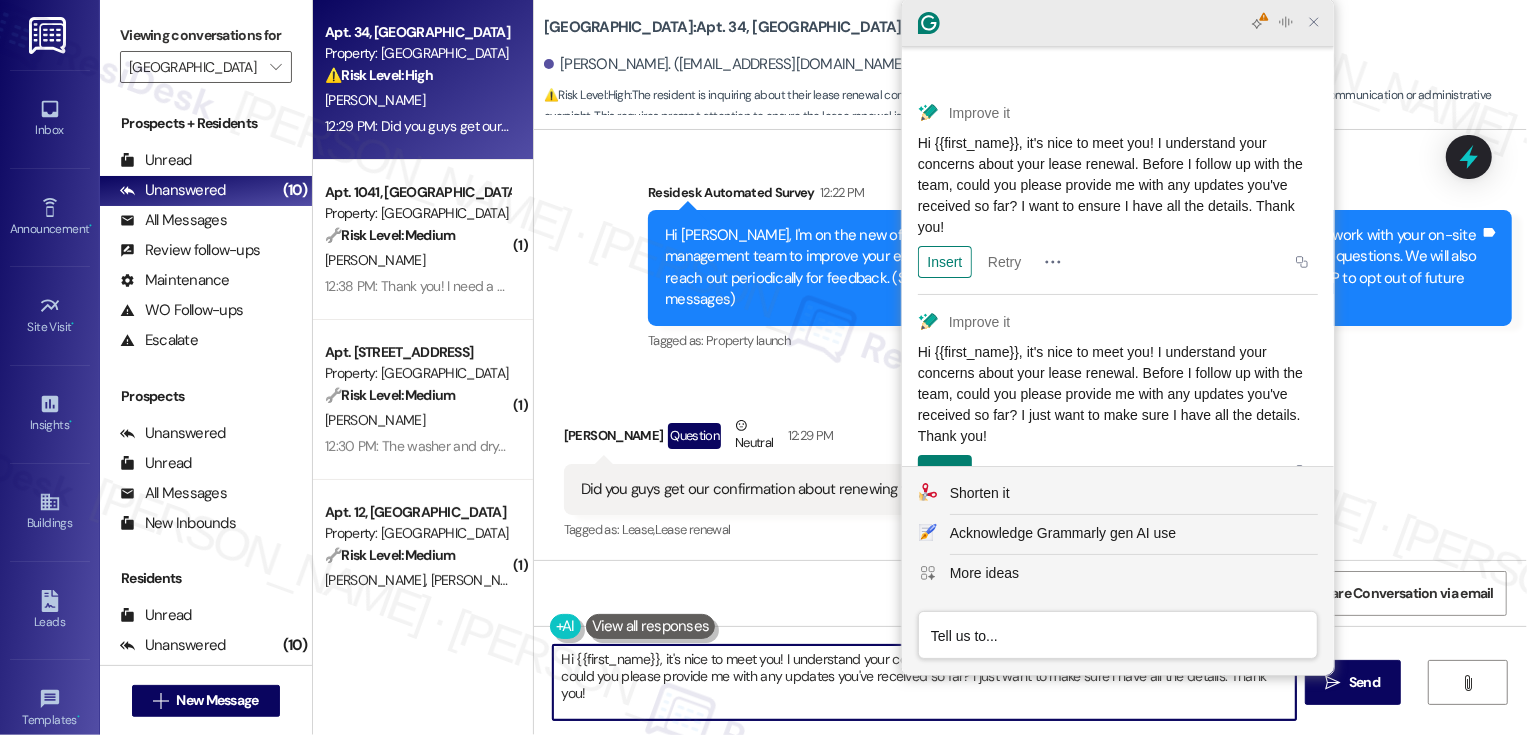 click 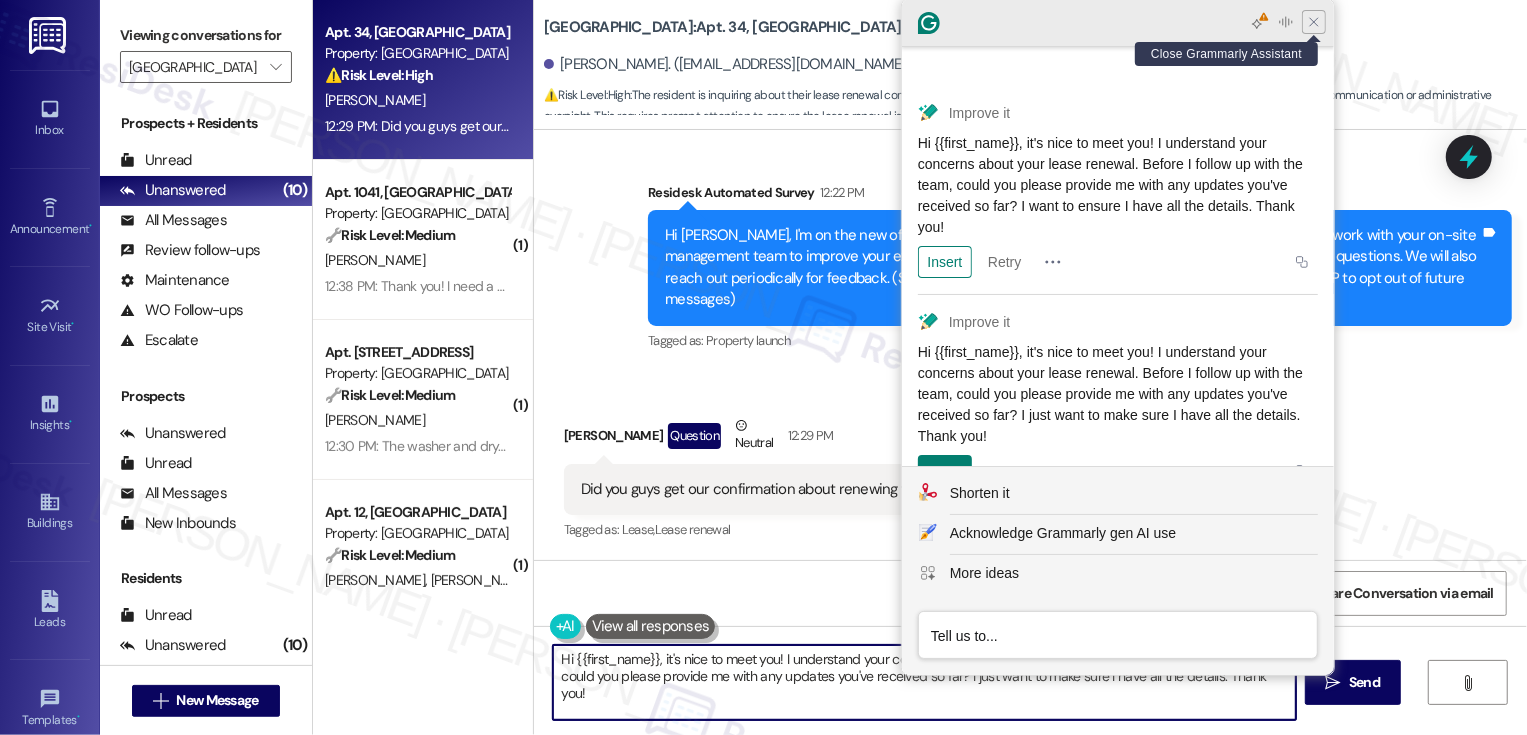 type on "Hi {{first_name}}, it's nice to meet you! I understand your concerns about your lease renewal. Before I follow up with the team, could you please provide me with any updates you've received so far? I just want to make sure I have all the details. Thank you!" 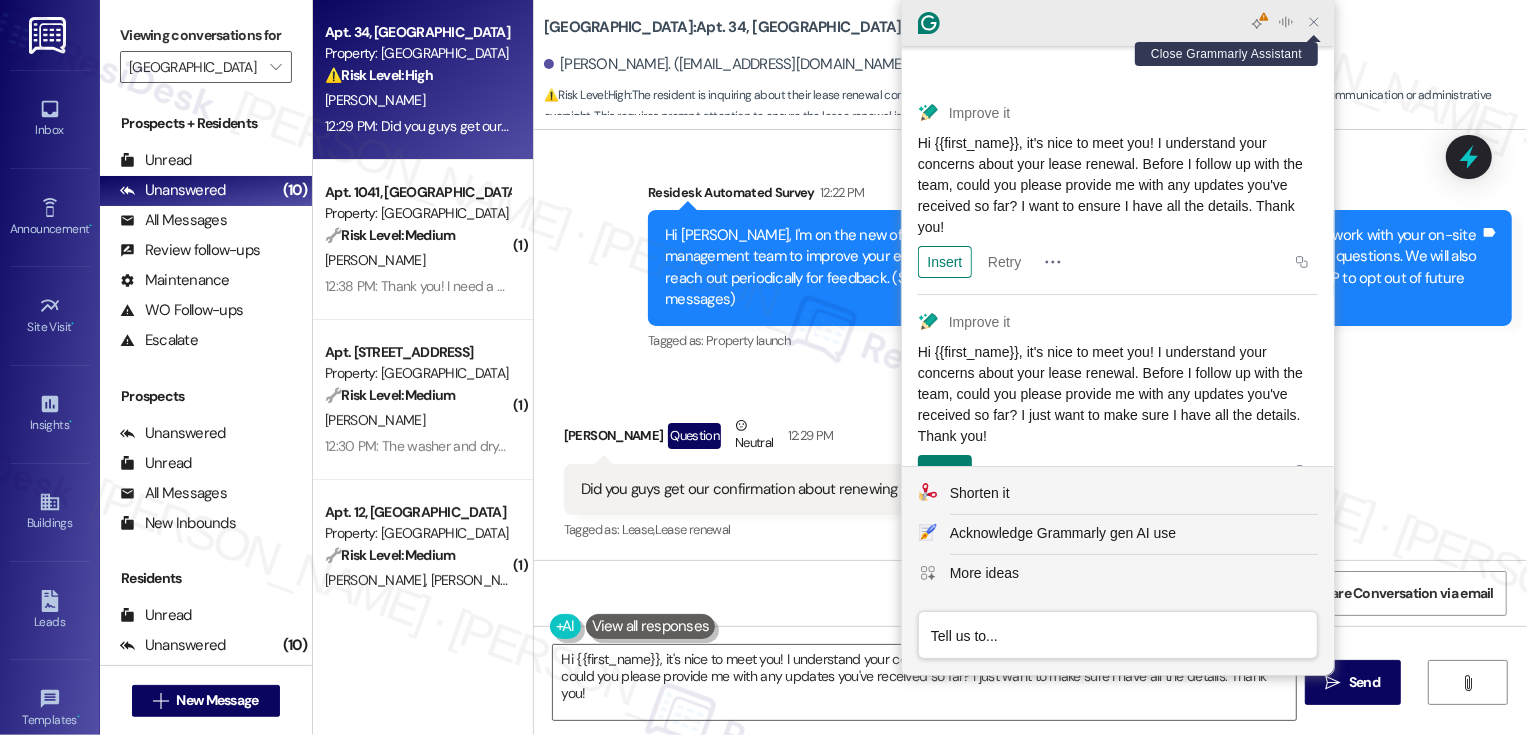 click 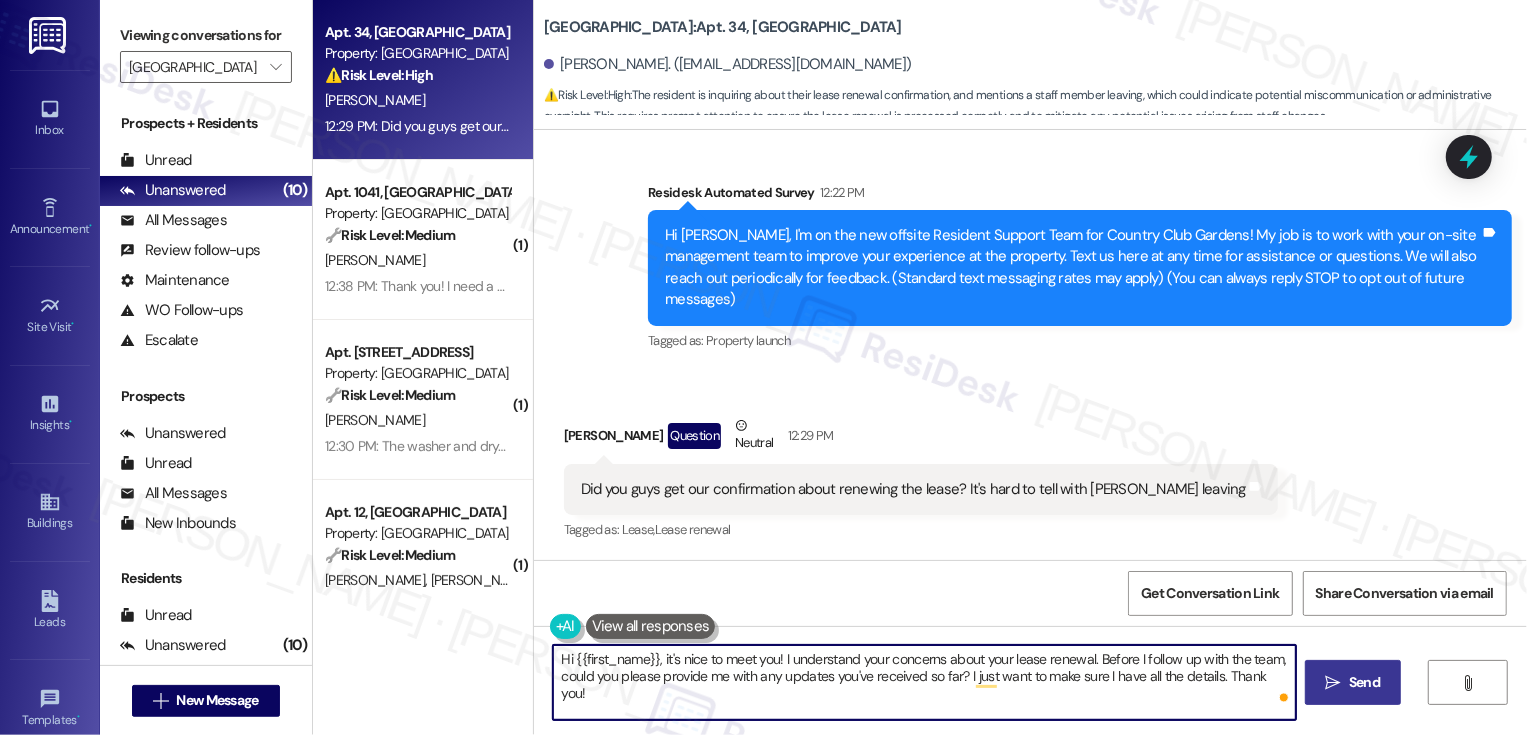 click on "Send" at bounding box center (1364, 682) 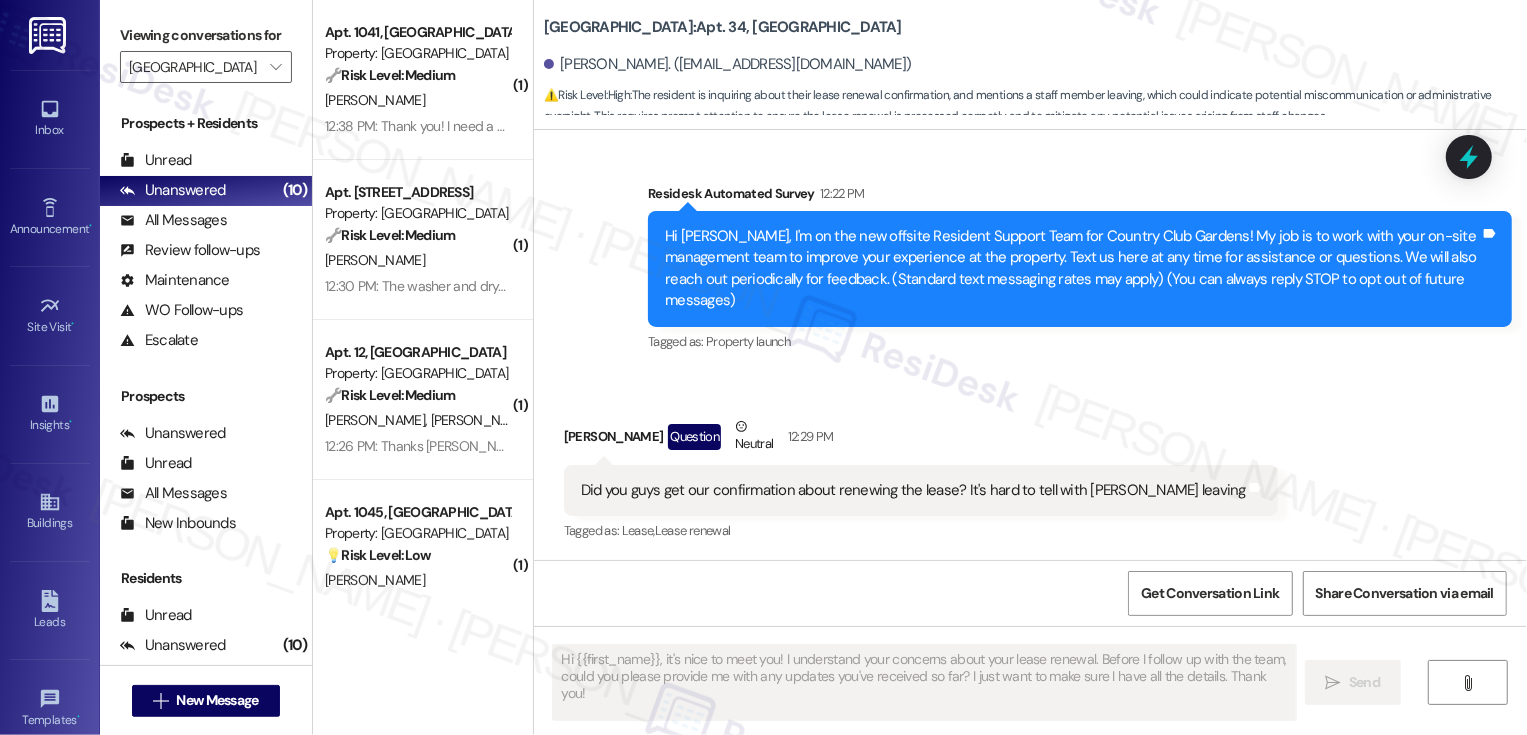 scroll, scrollTop: 288, scrollLeft: 0, axis: vertical 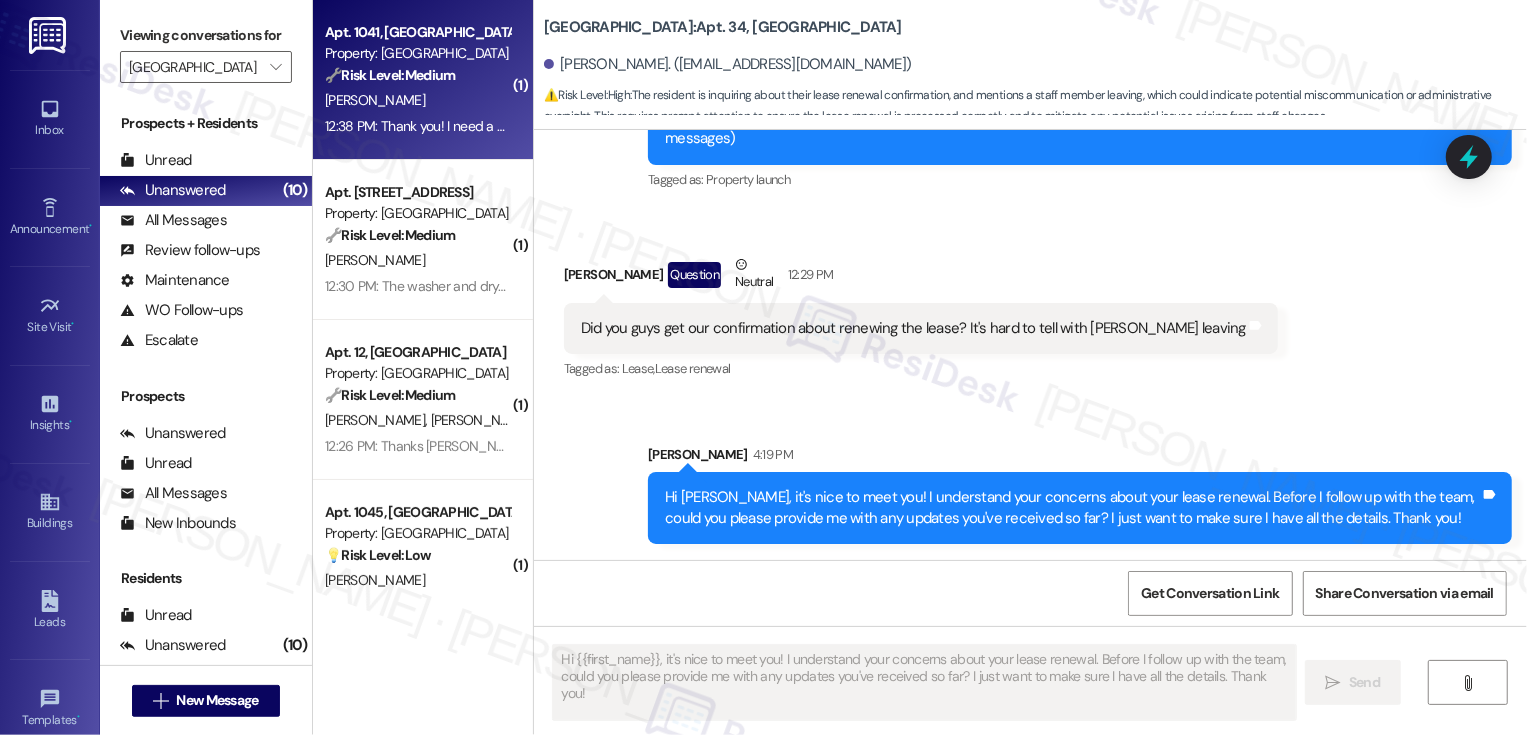 click on "[PERSON_NAME]" at bounding box center (417, 100) 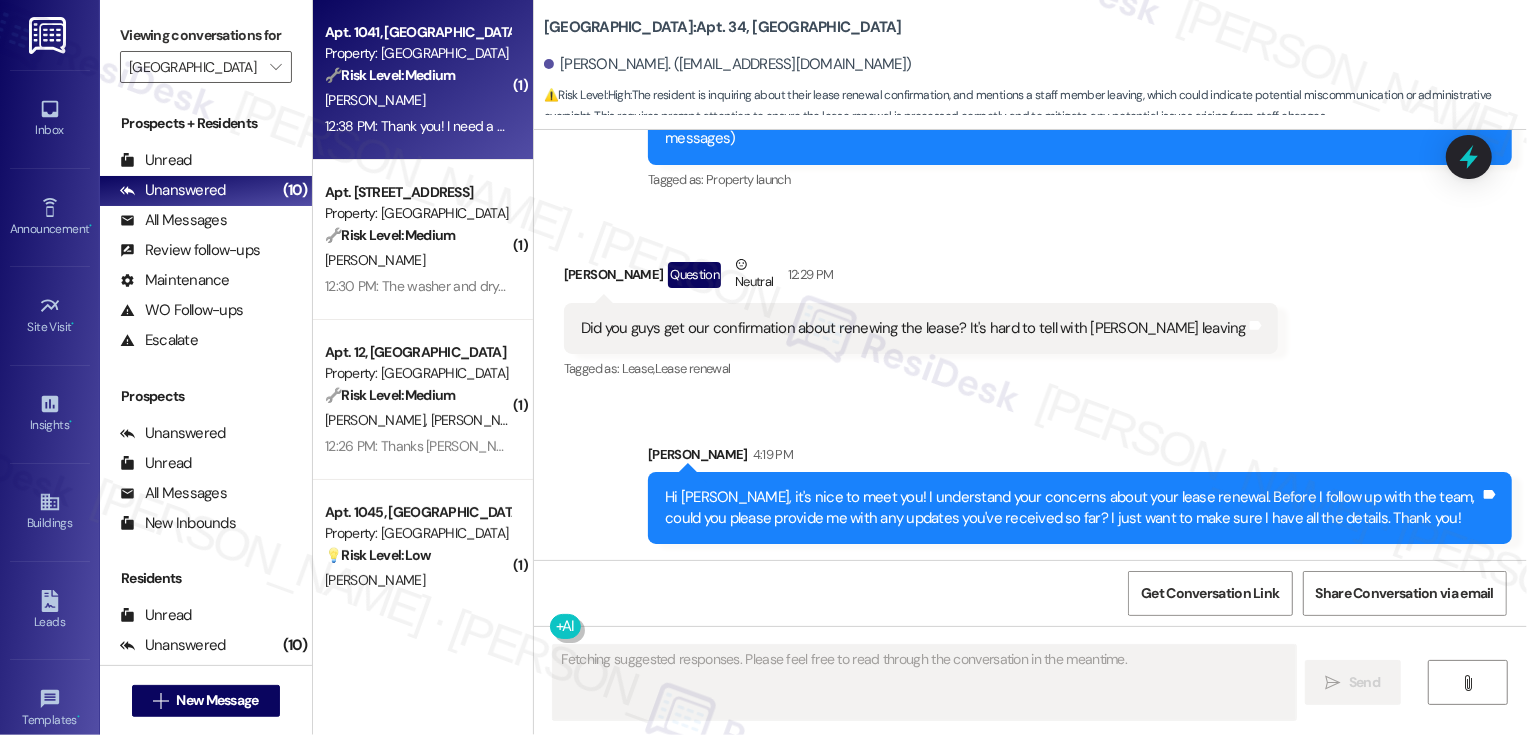 click on "[PERSON_NAME]" at bounding box center [417, 100] 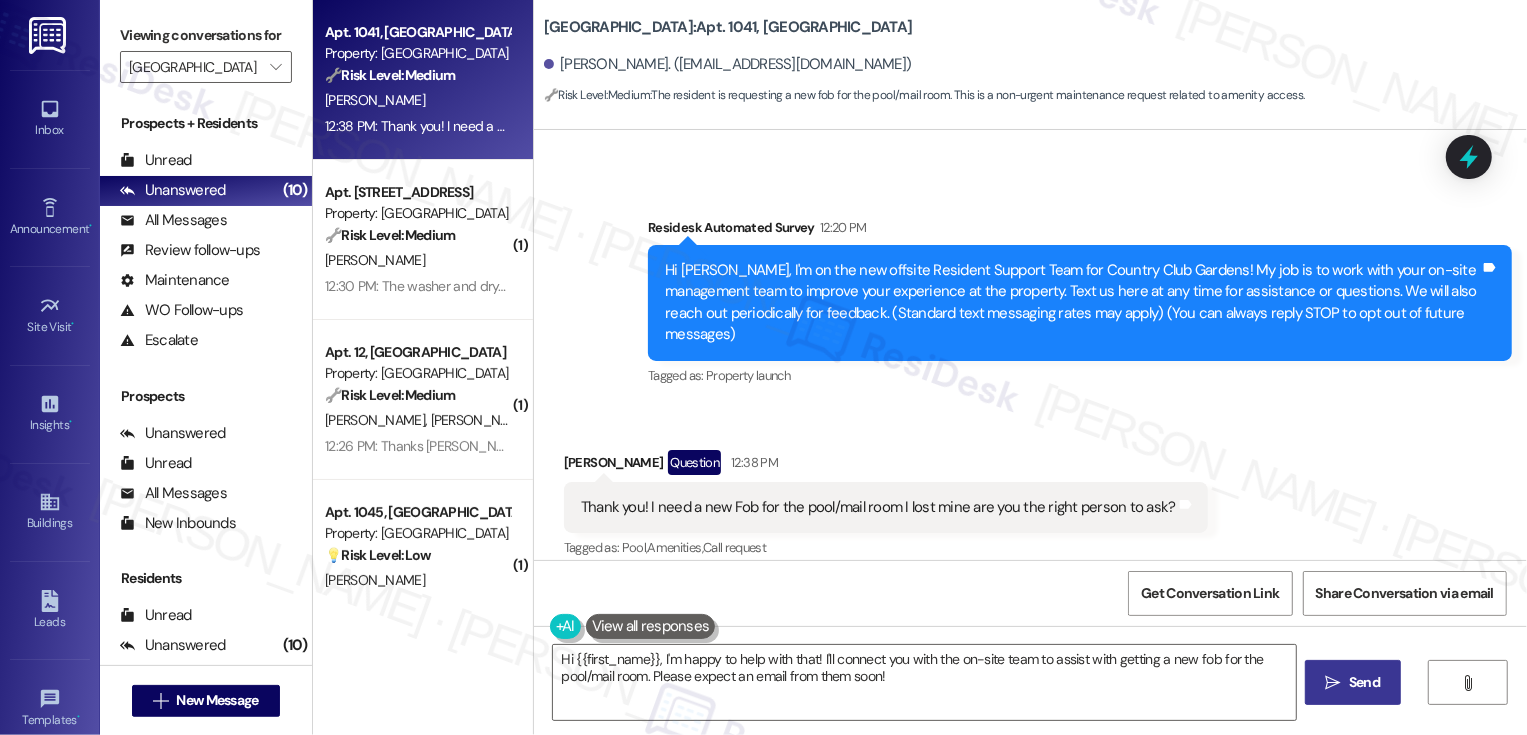 scroll, scrollTop: 110, scrollLeft: 0, axis: vertical 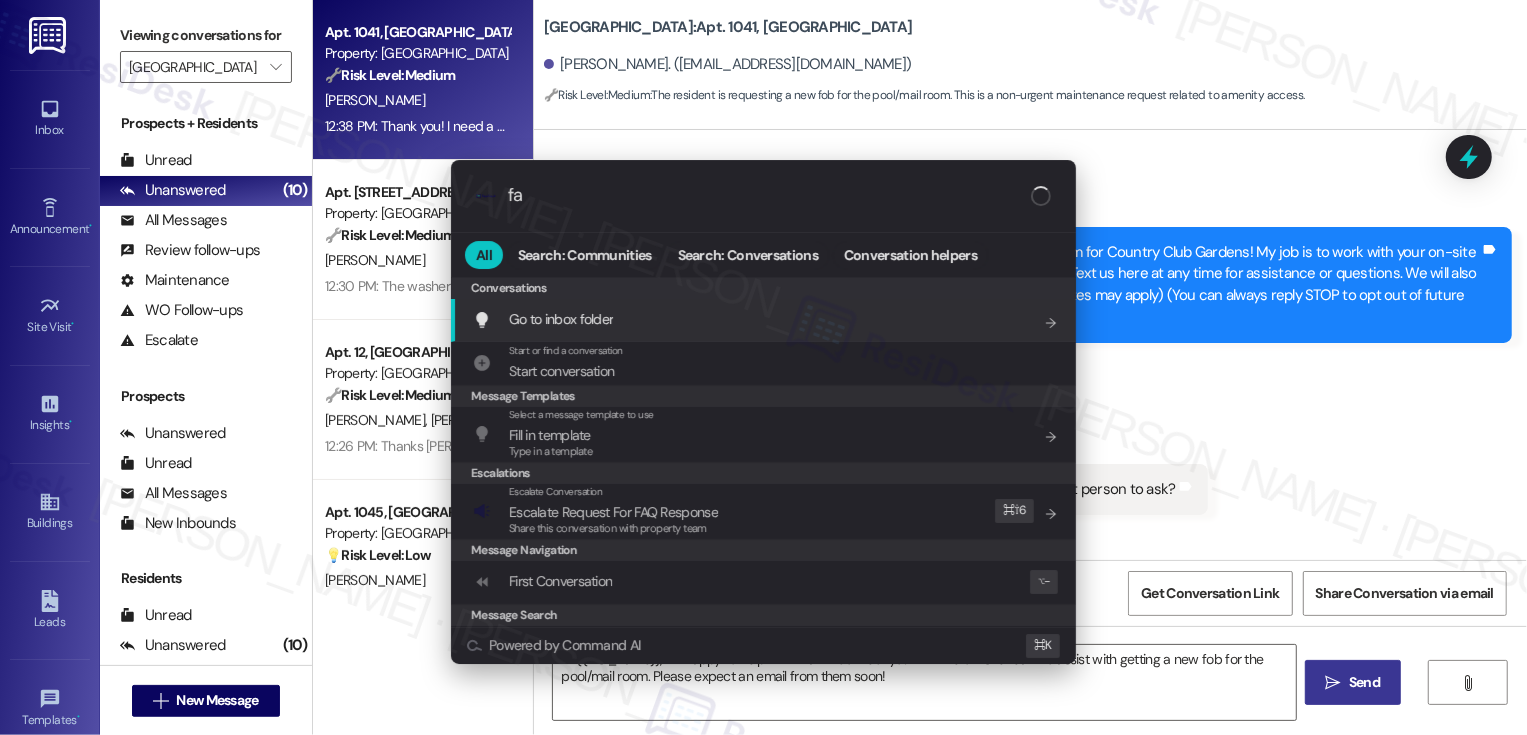 type on "faq" 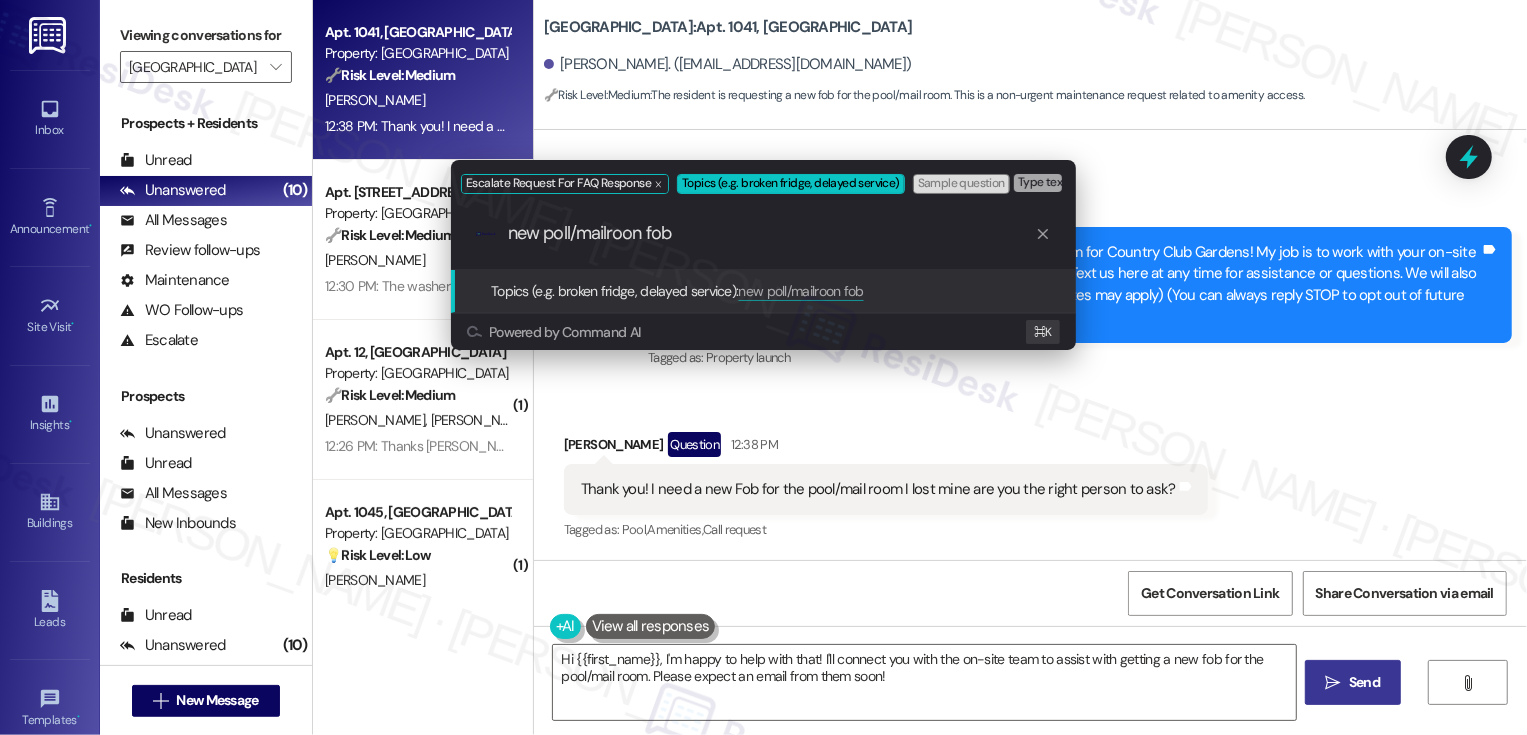 click on "new poll/mailroon fob" at bounding box center (771, 233) 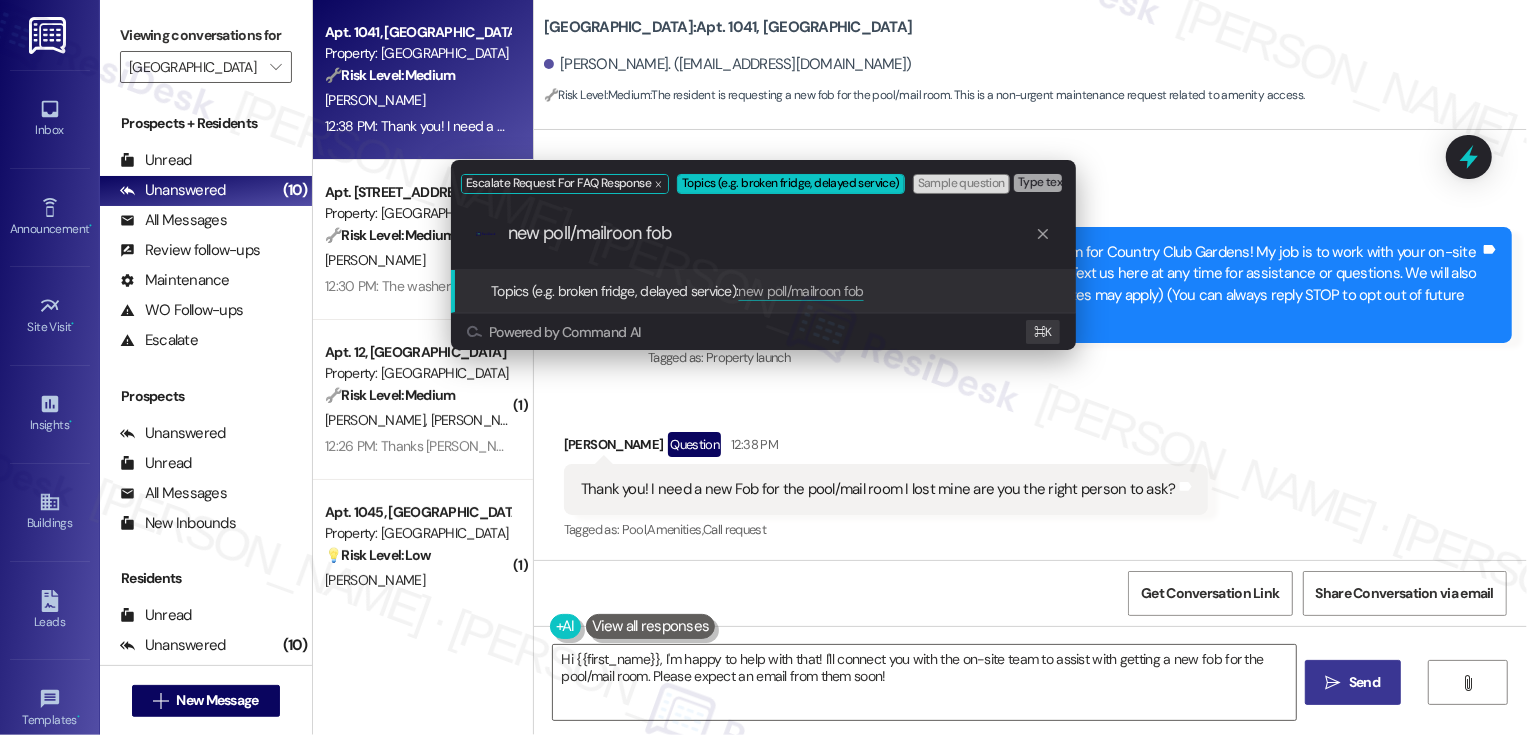 click on "new poll/mailroon fob" at bounding box center [771, 233] 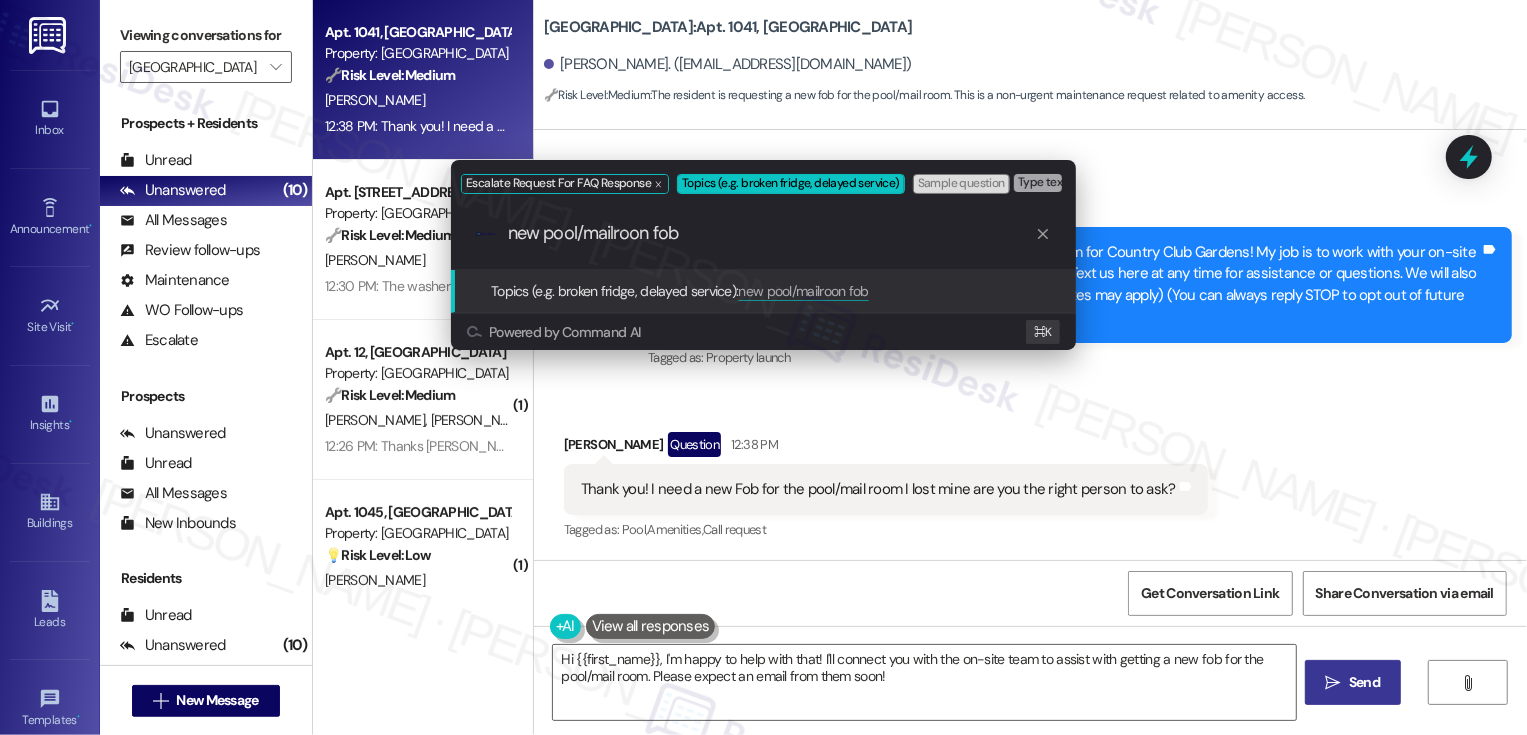 click on "new pool/mailroon fob" at bounding box center [771, 233] 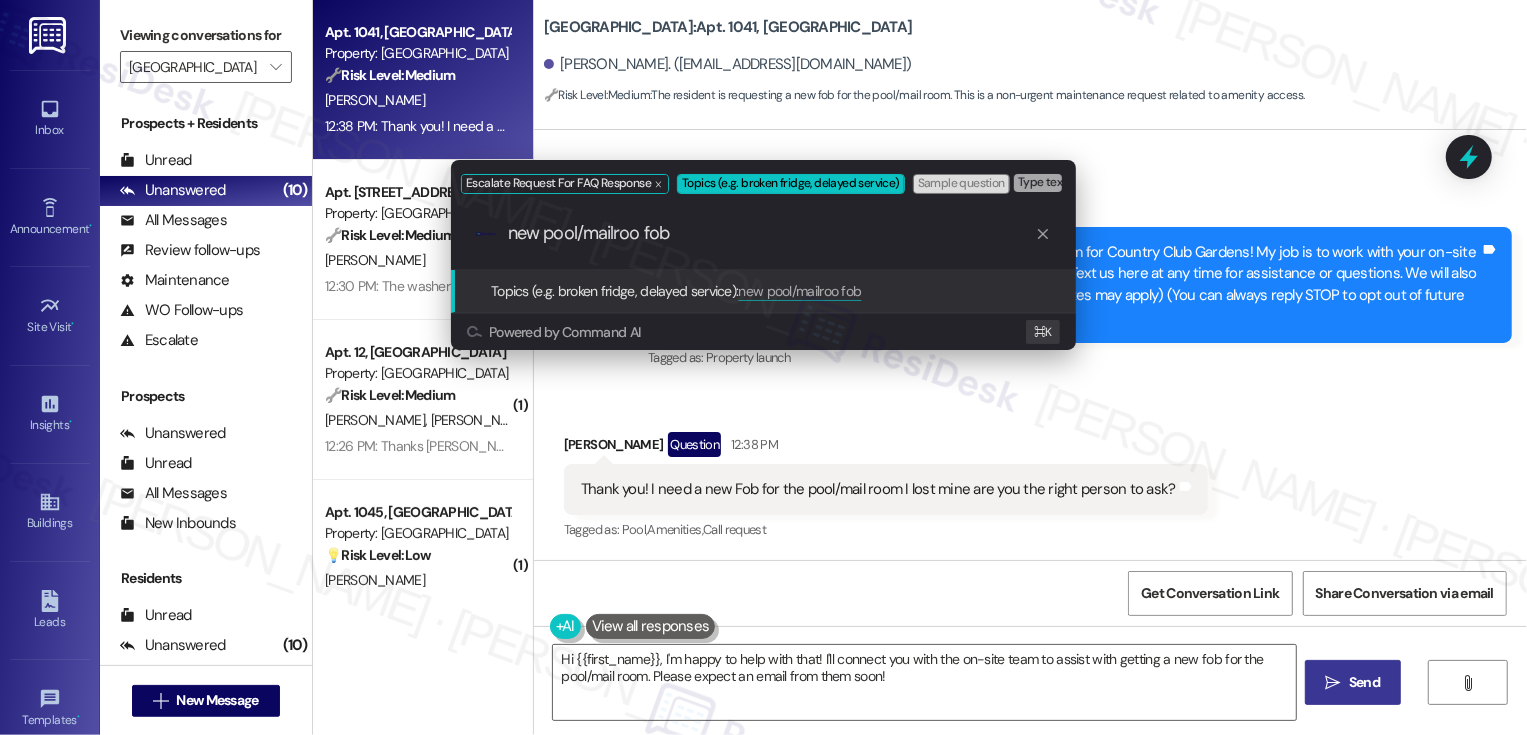 type on "new pool/mailroom fob" 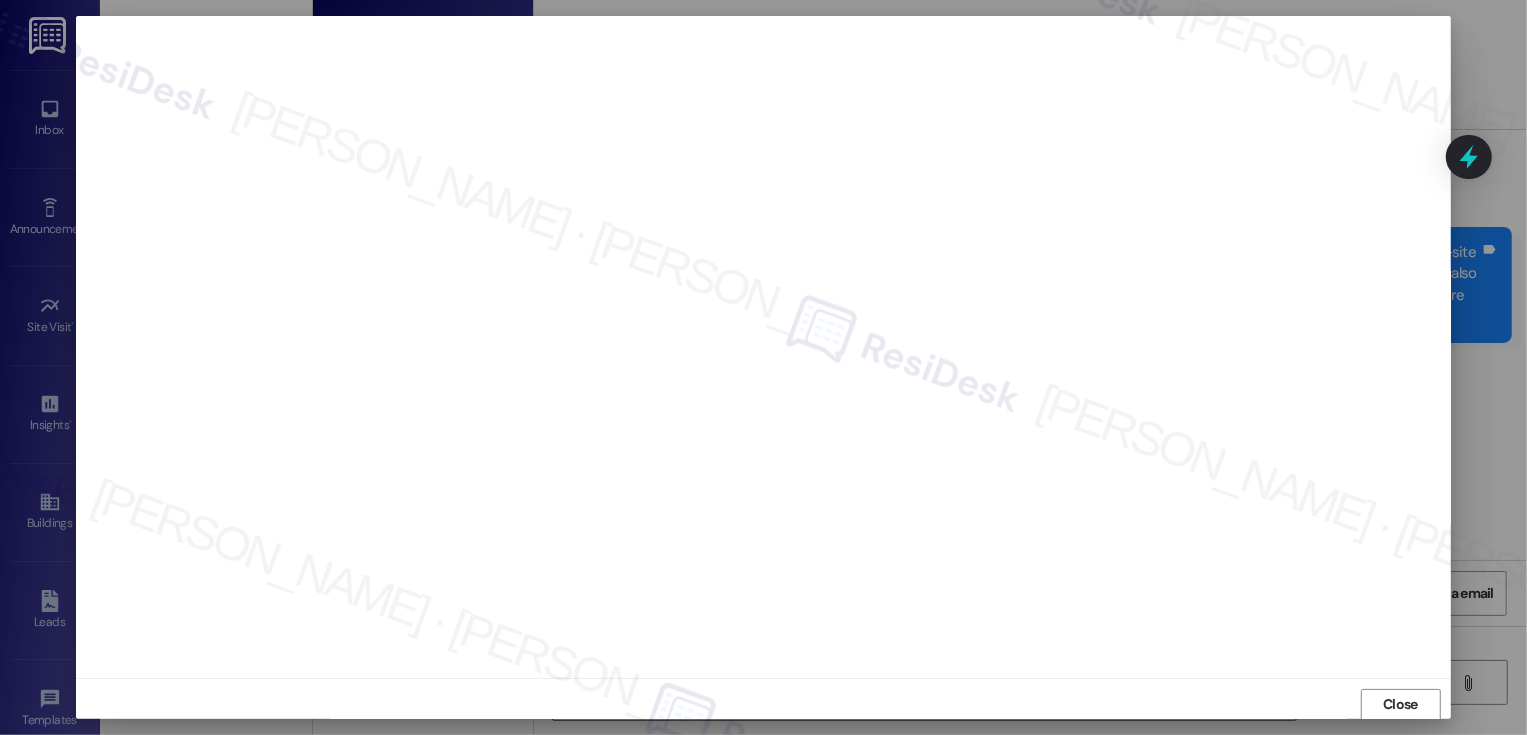 scroll, scrollTop: 1, scrollLeft: 0, axis: vertical 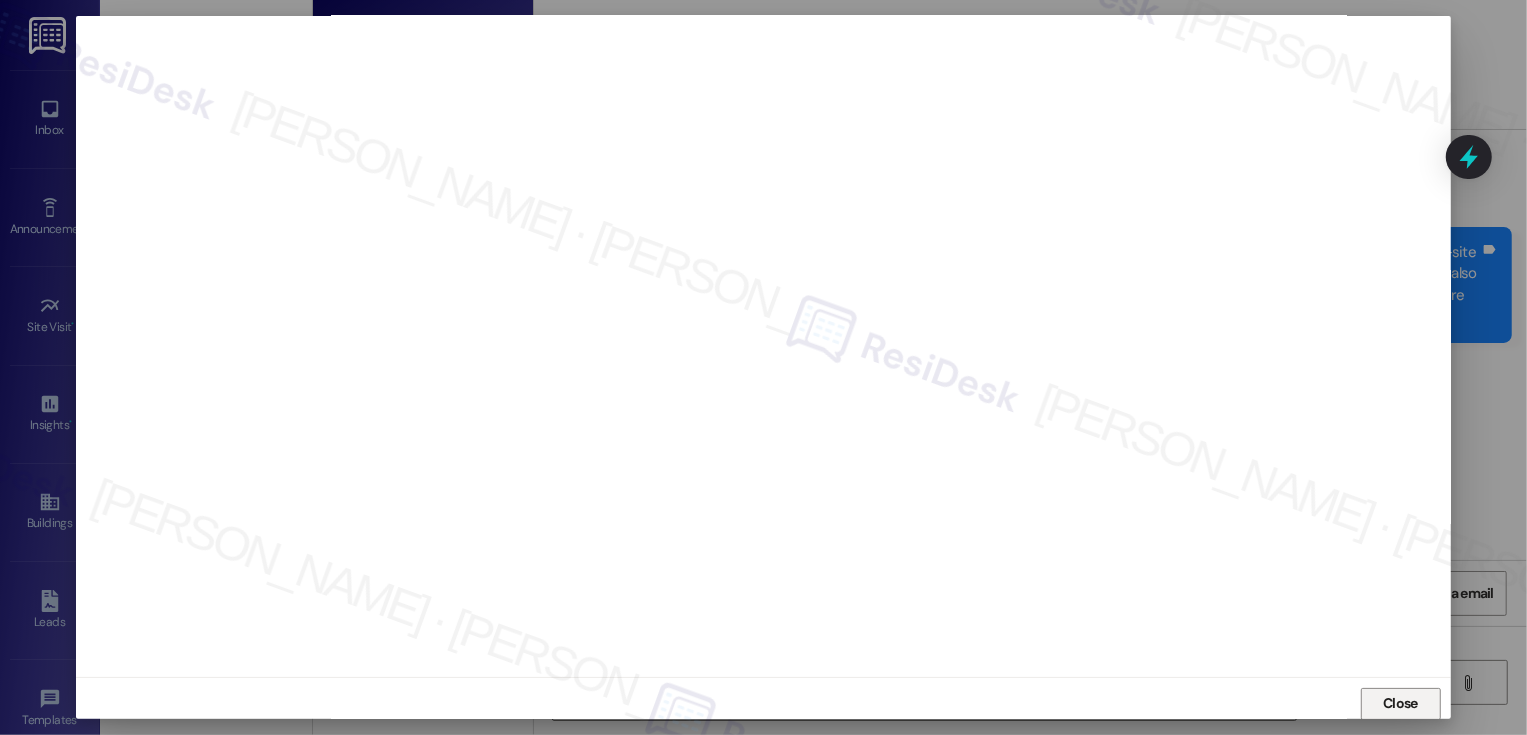 click on "Close" at bounding box center [1400, 703] 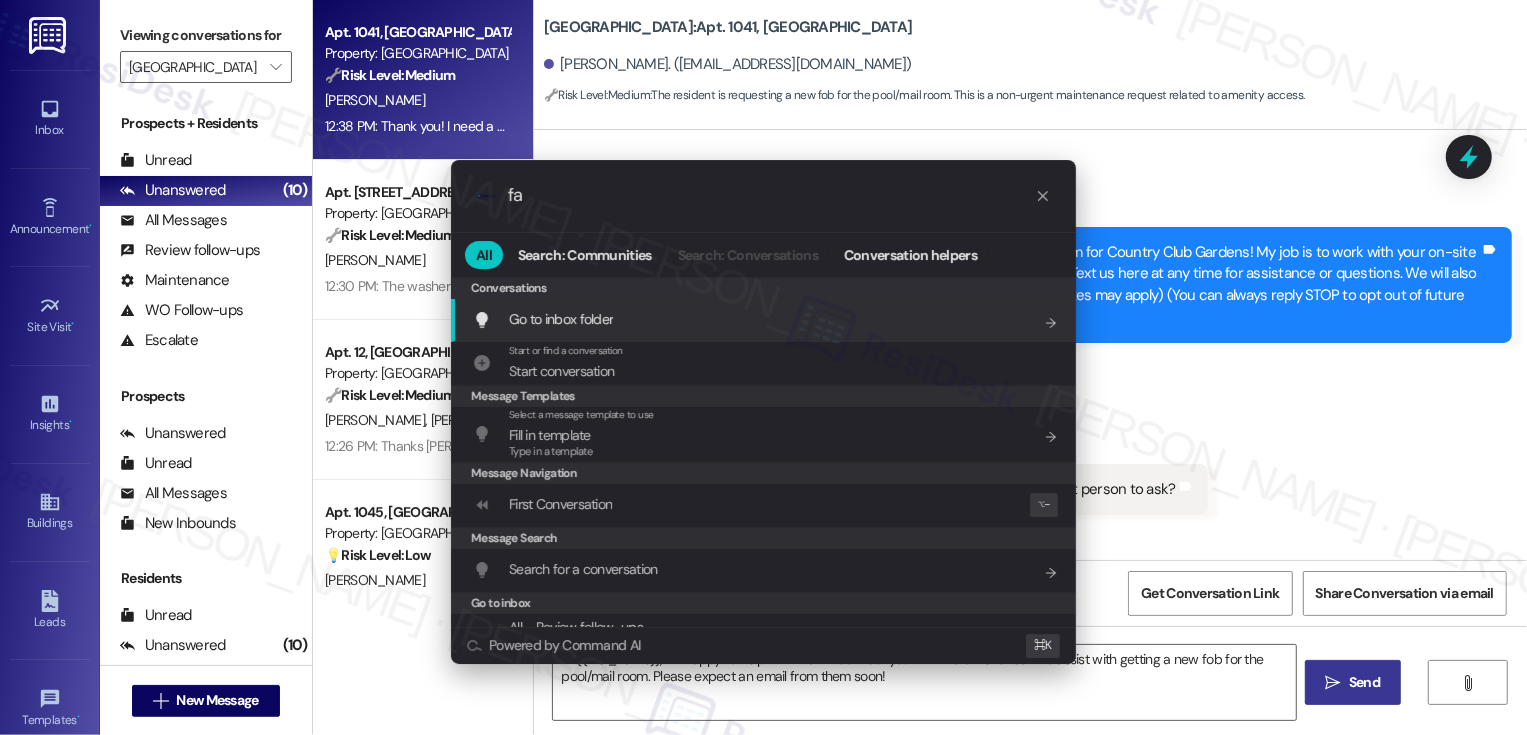 type on "faq" 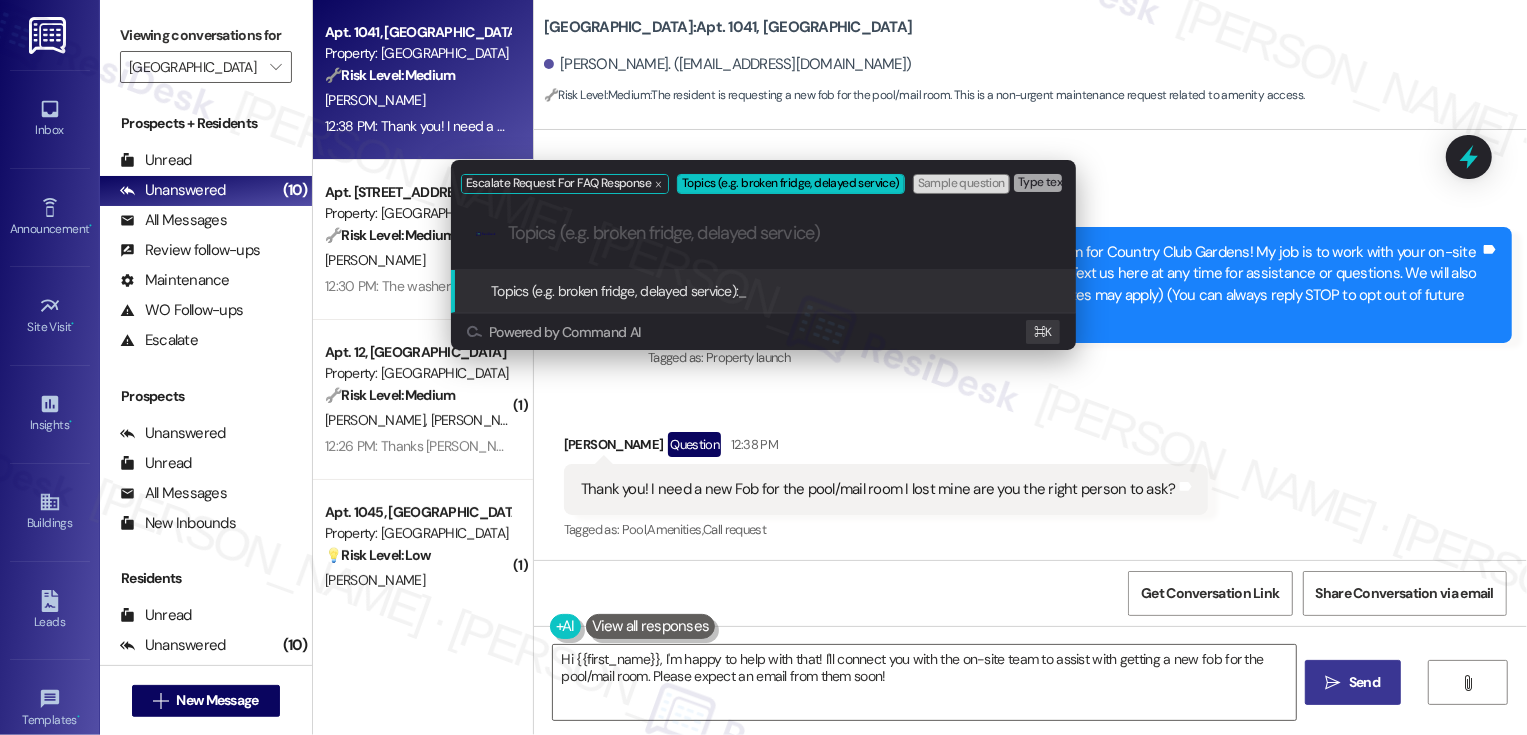 paste on "new pool/mailroom fob" 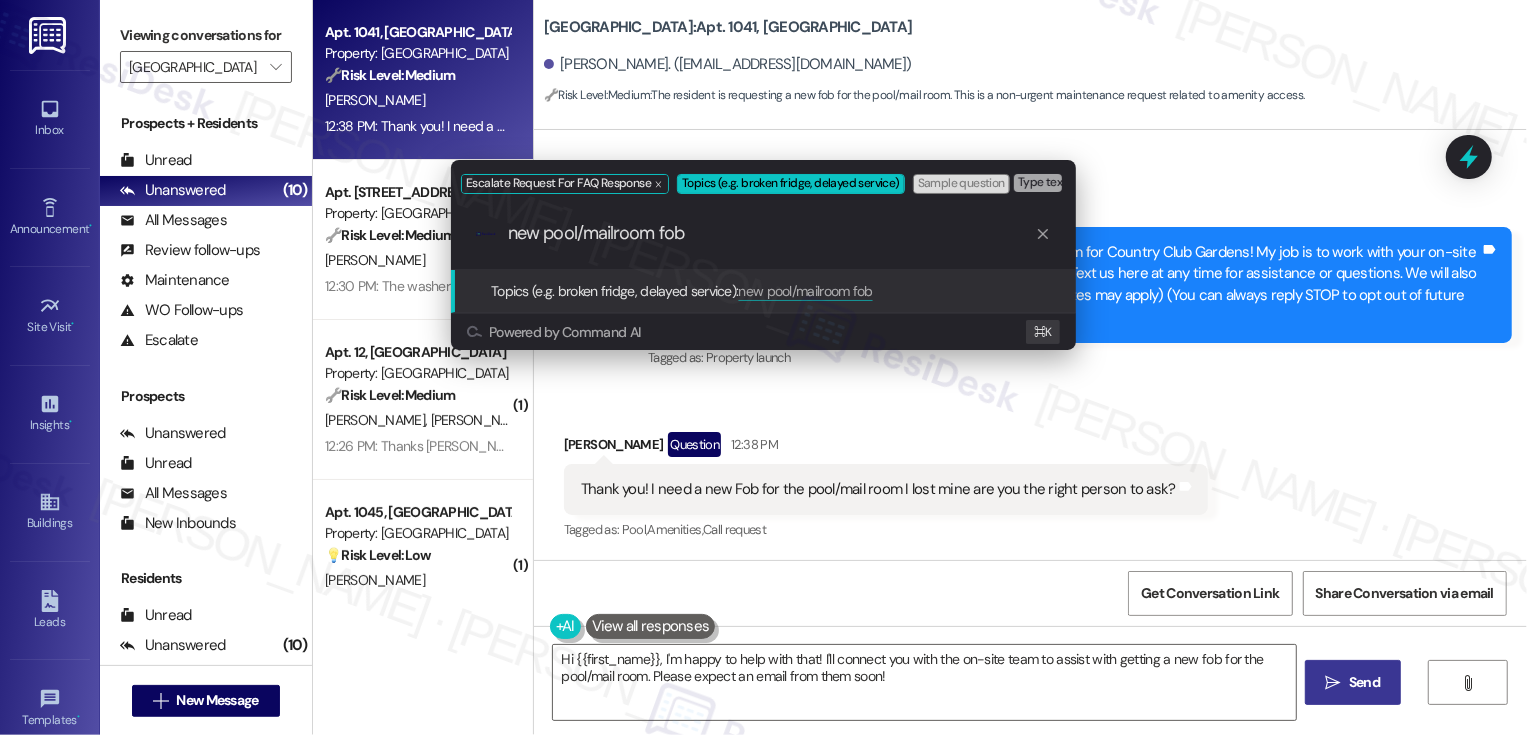 type 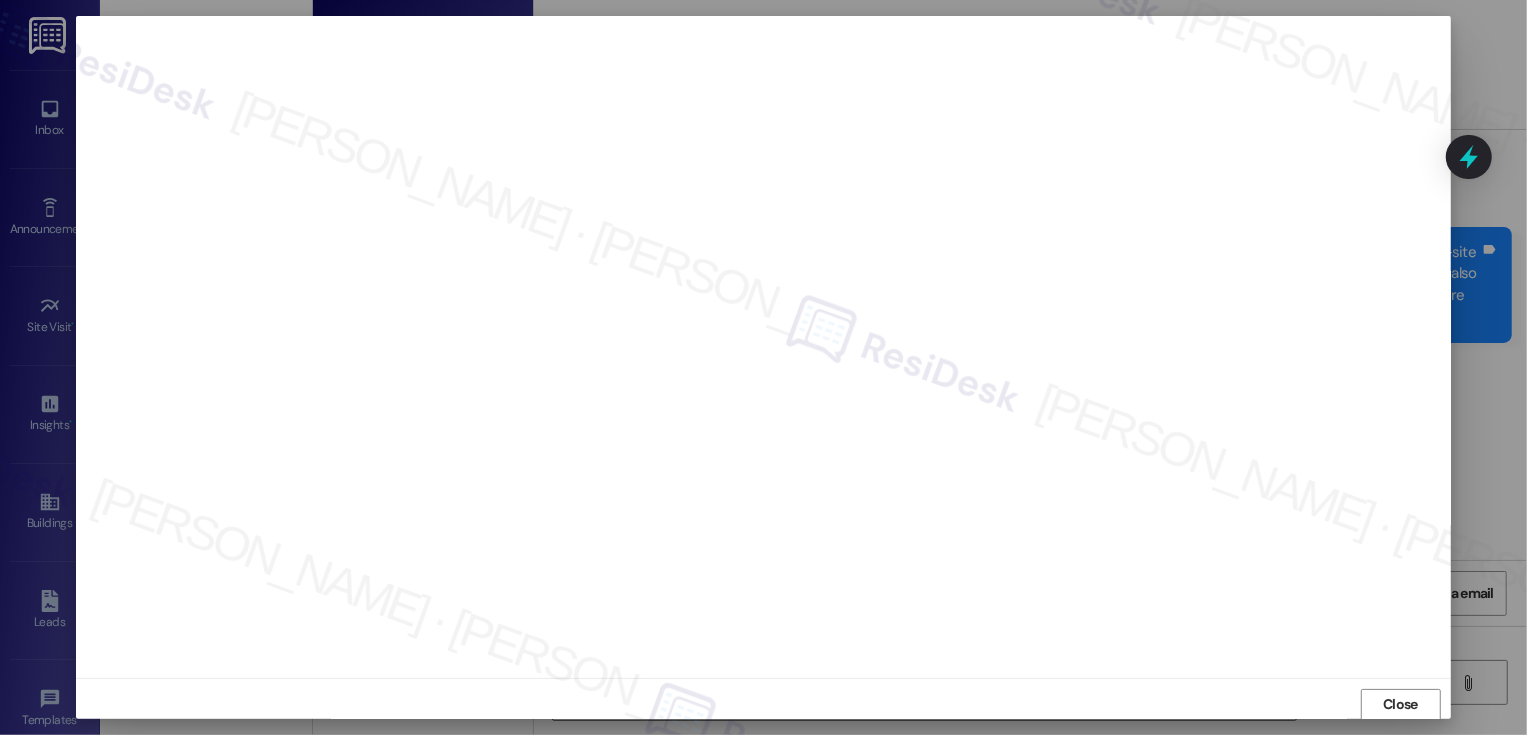 scroll, scrollTop: 1, scrollLeft: 0, axis: vertical 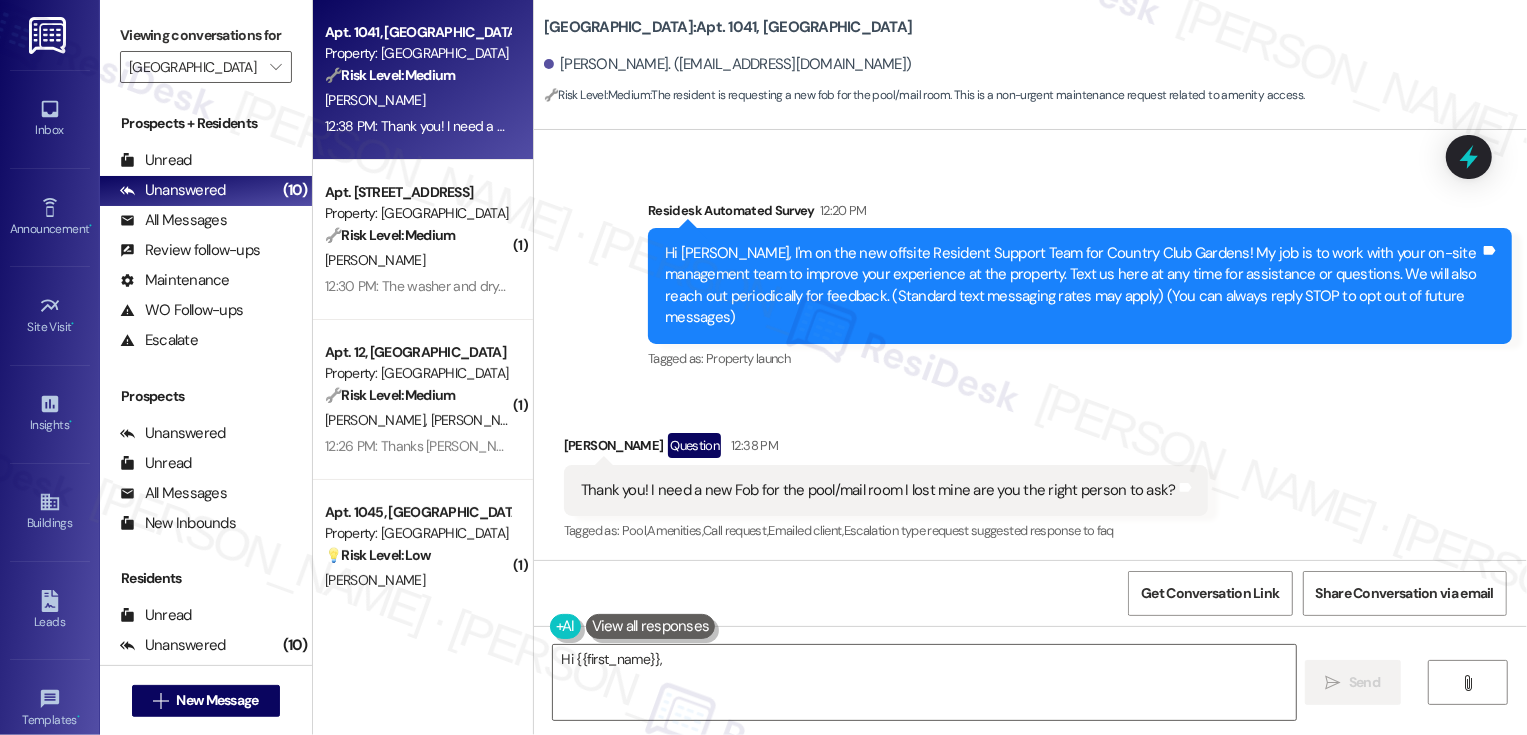 click on "[PERSON_NAME]" at bounding box center [417, 260] 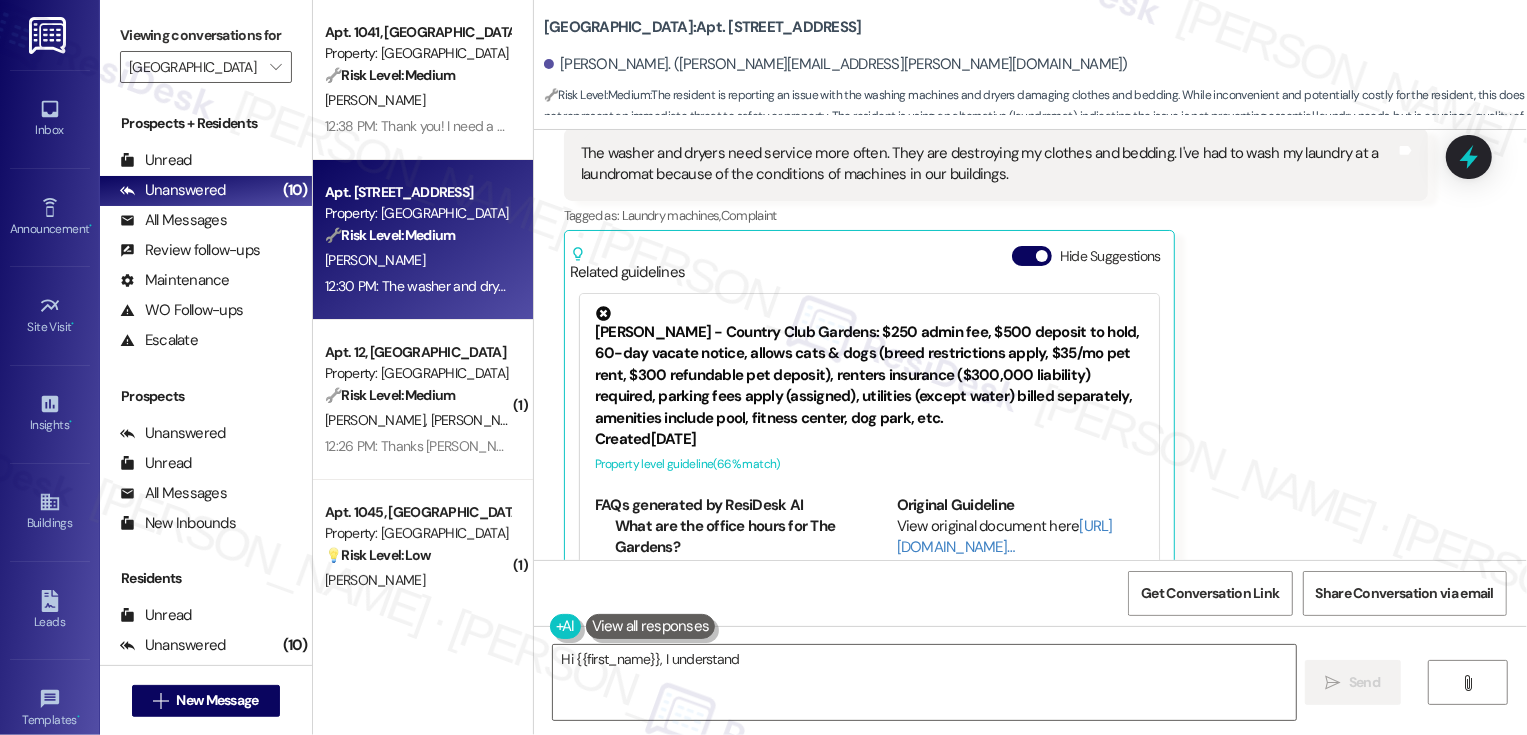 scroll, scrollTop: 424, scrollLeft: 0, axis: vertical 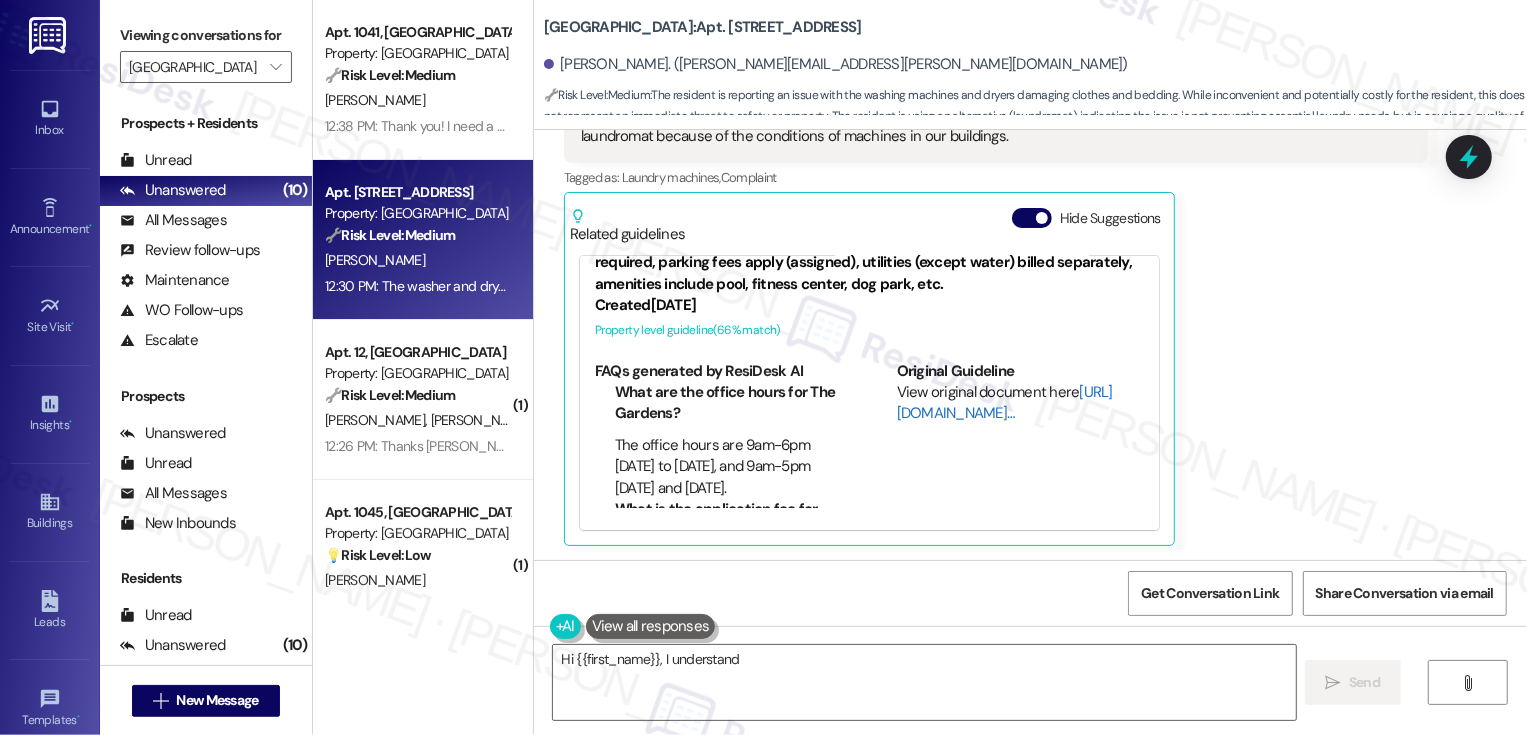 click on "[URL][DOMAIN_NAME]…" at bounding box center [1005, 402] 